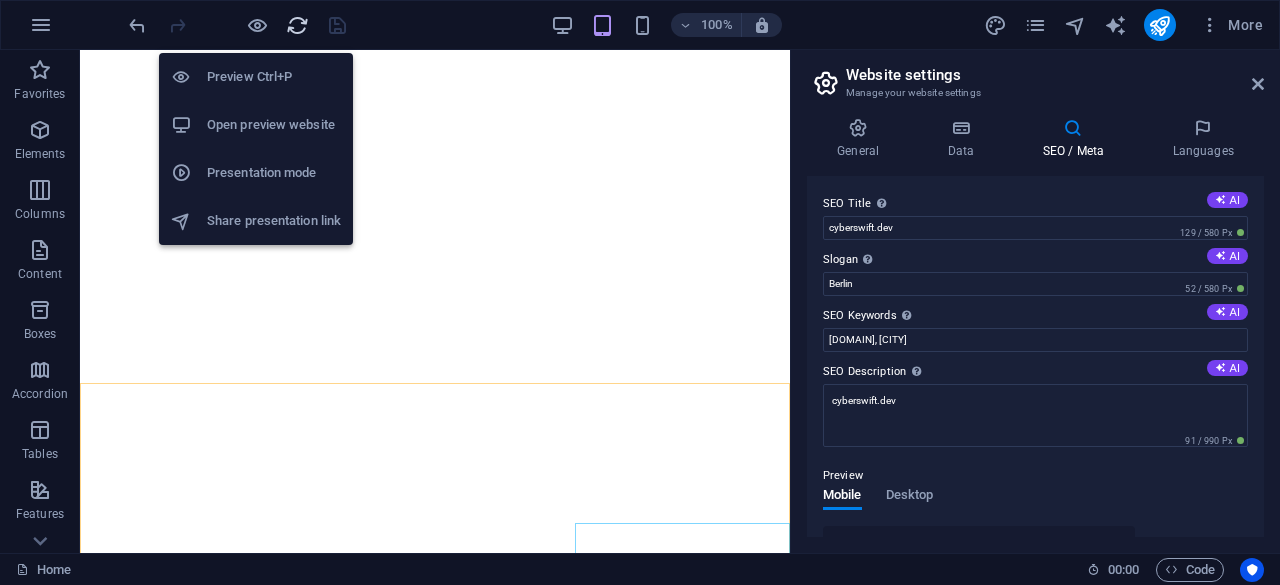 scroll, scrollTop: 0, scrollLeft: 0, axis: both 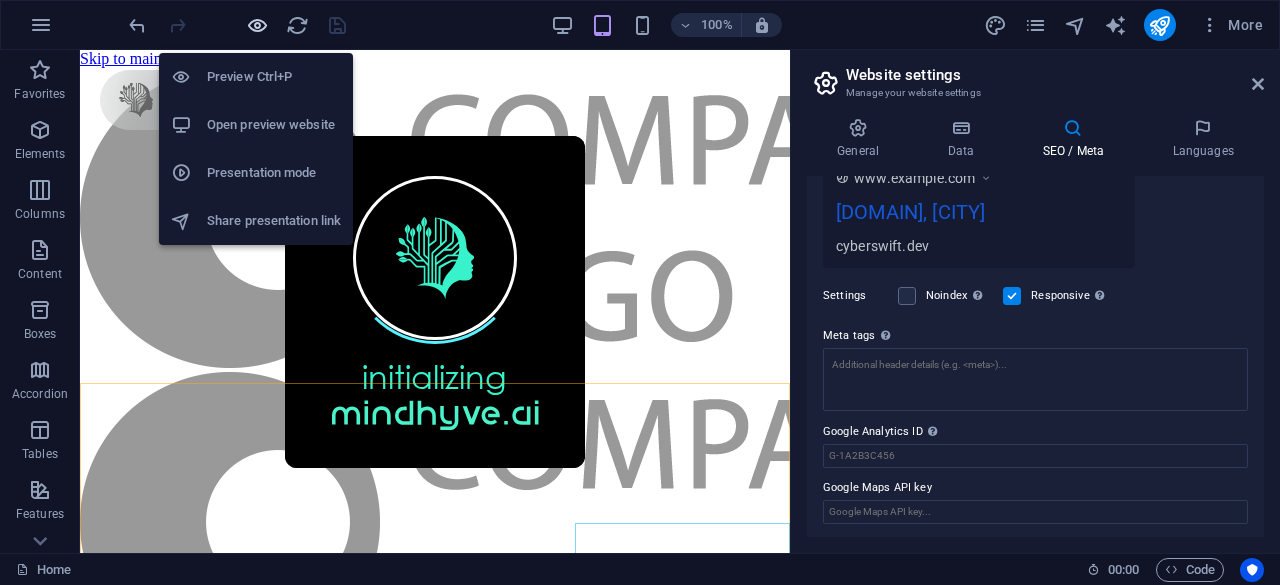 click at bounding box center (257, 25) 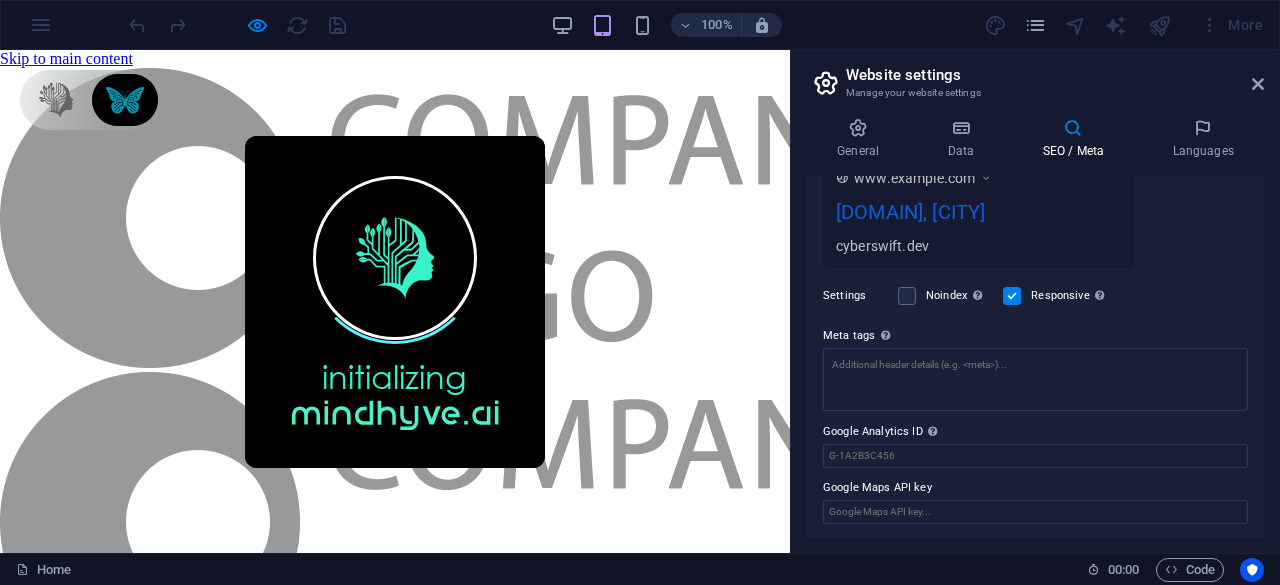 click on "100% More" at bounding box center [698, 25] 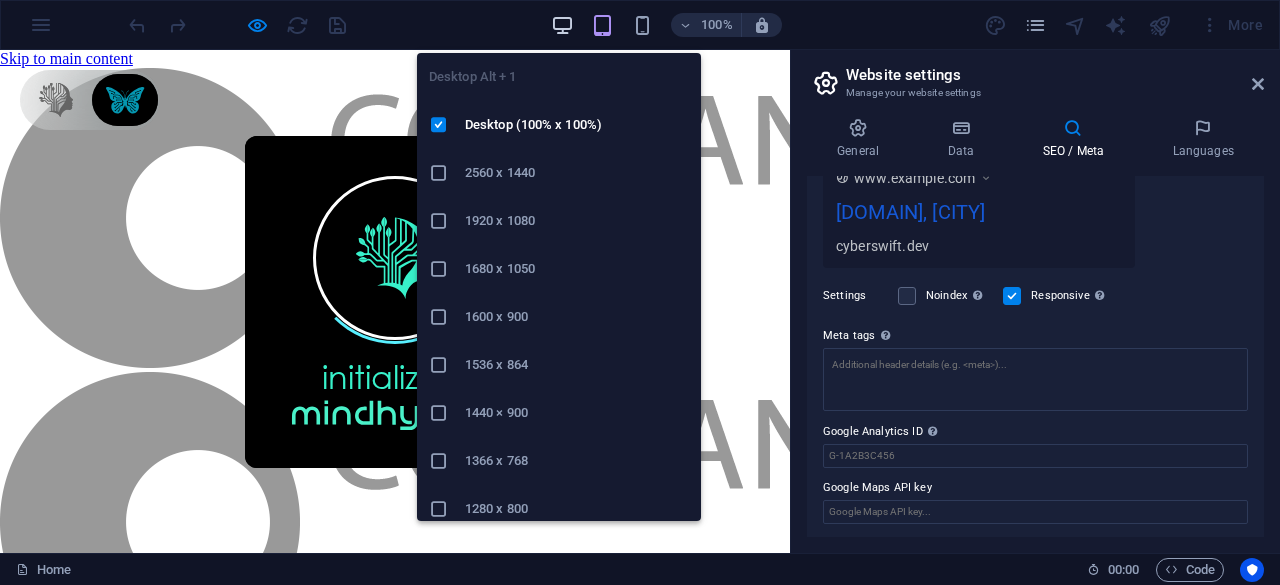 click at bounding box center [562, 25] 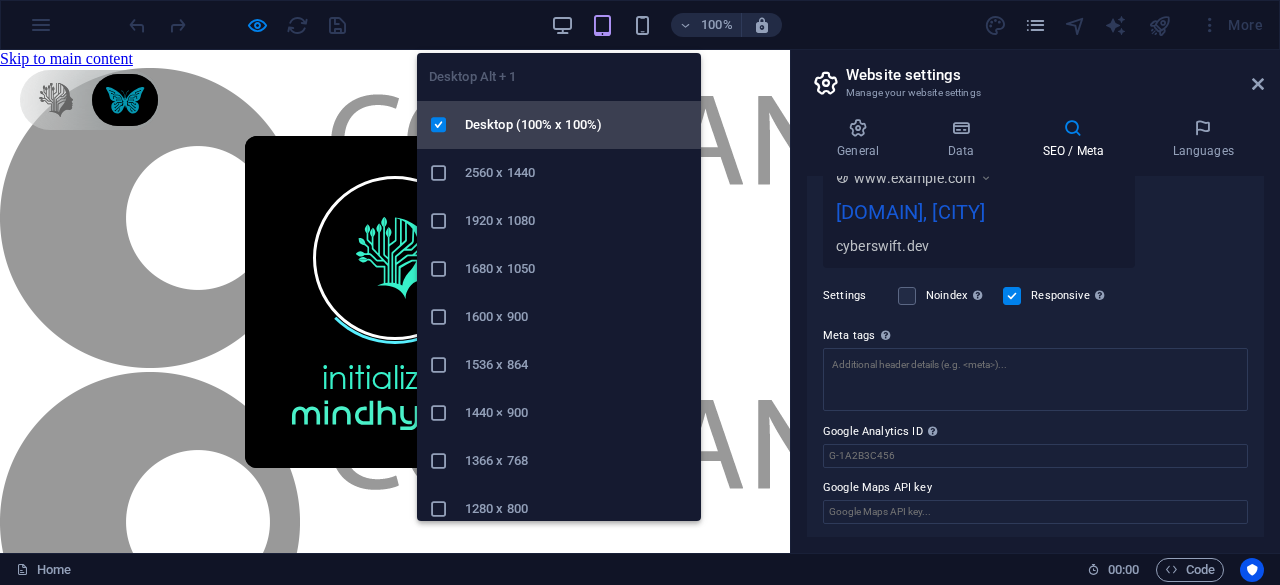 click on "Desktop (100% x 100%)" at bounding box center (577, 125) 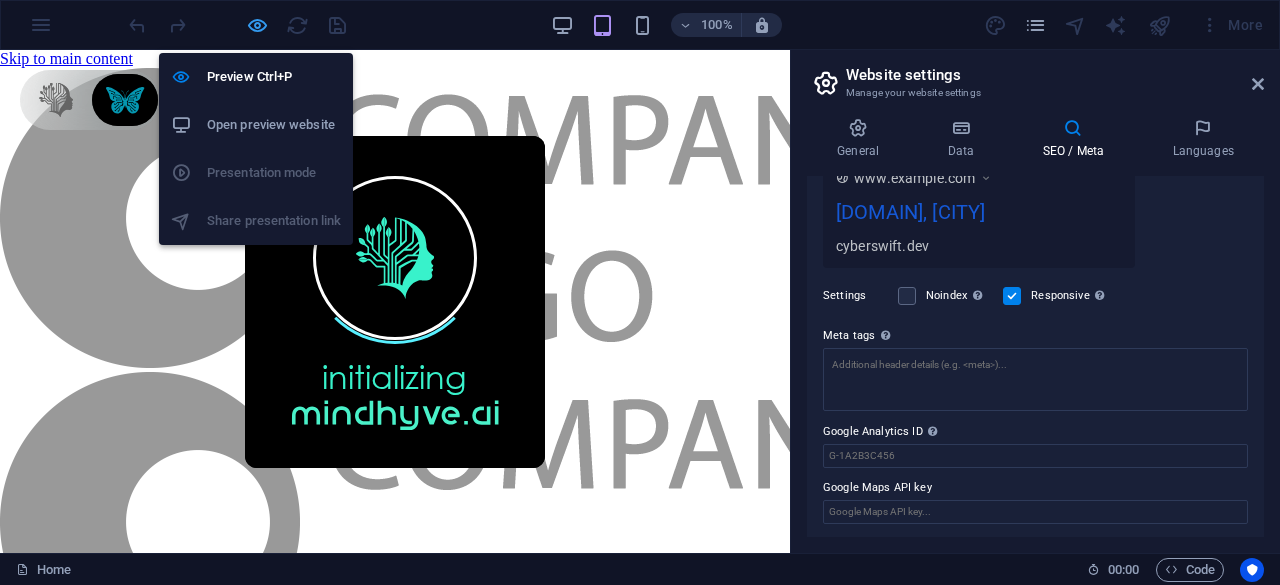 click at bounding box center (257, 25) 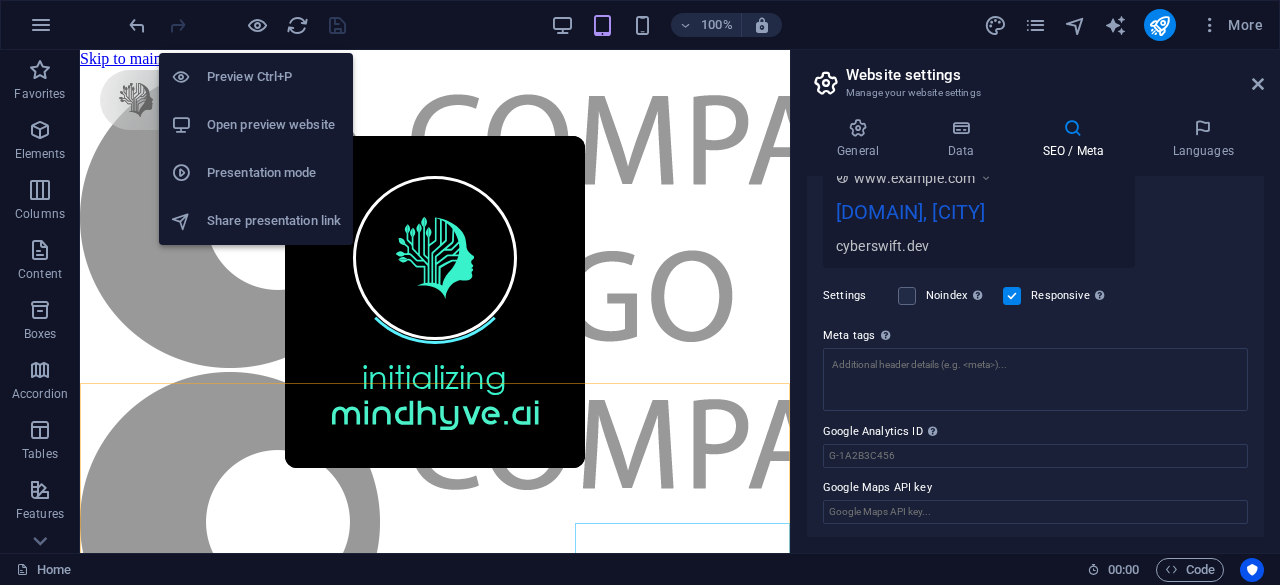 click on "Preview Ctrl+P" at bounding box center (274, 77) 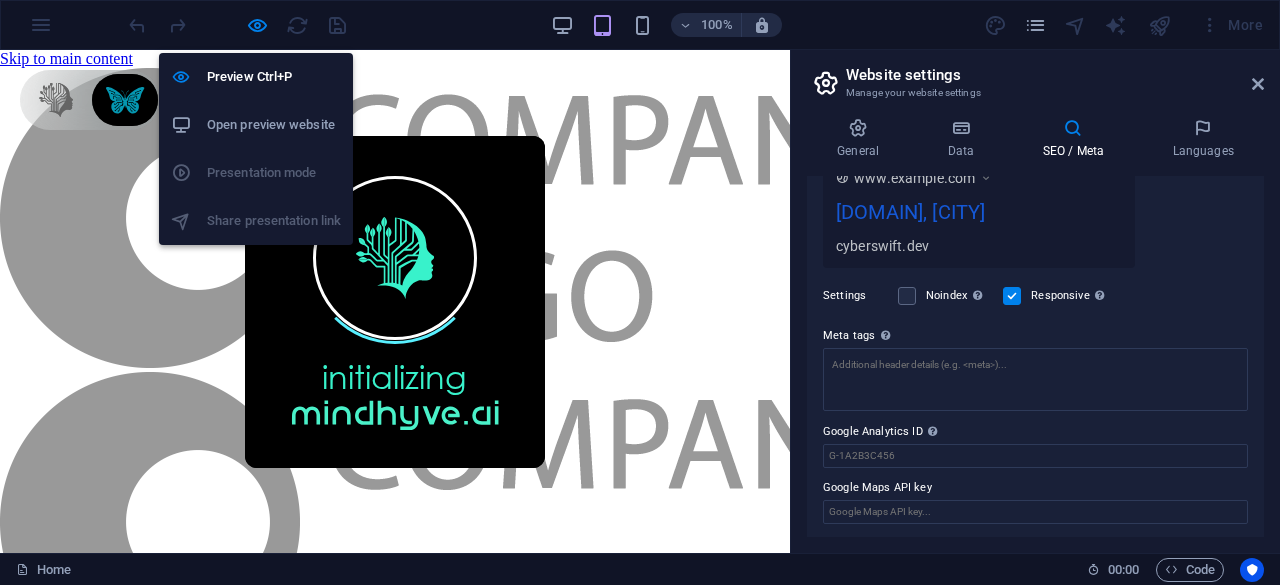 click on "Open preview website" at bounding box center [274, 125] 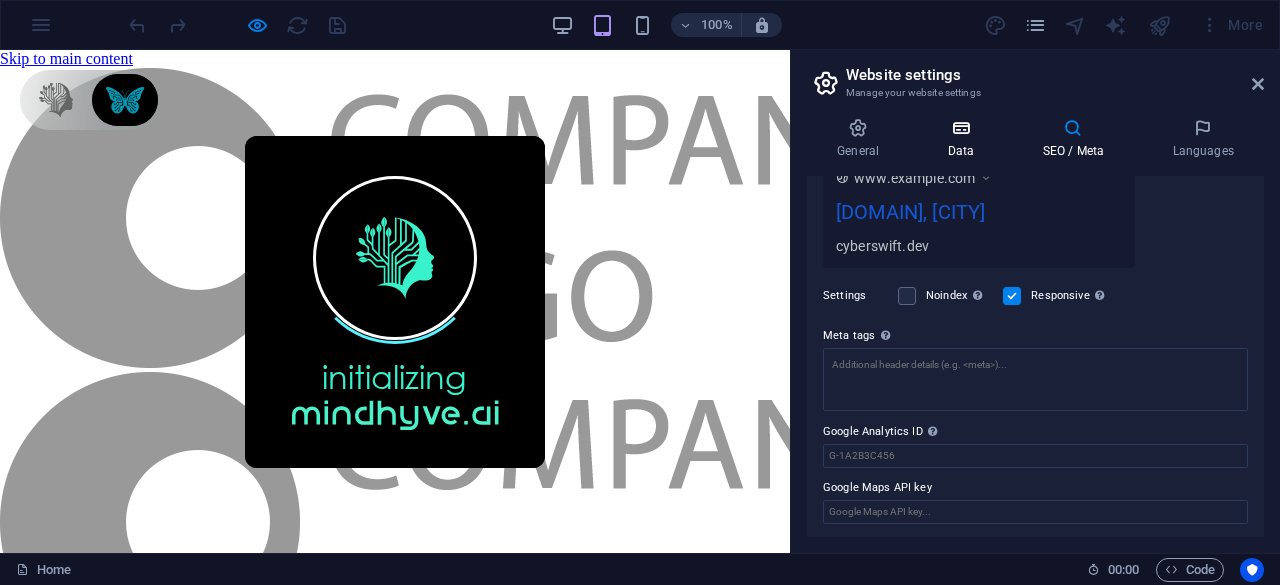 click at bounding box center (960, 128) 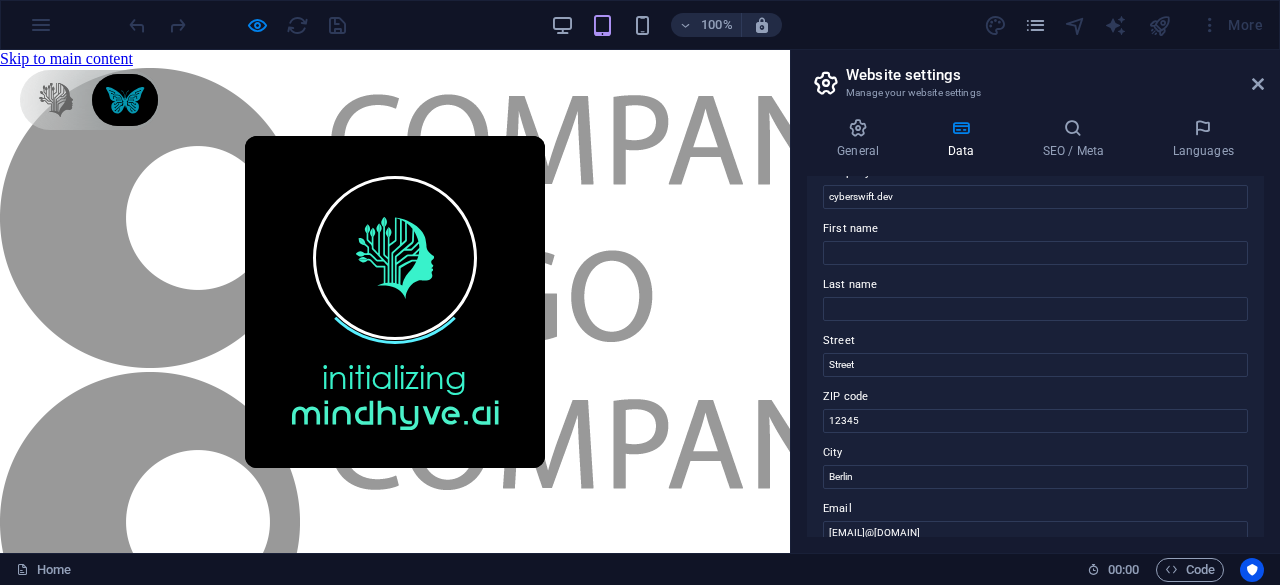 scroll, scrollTop: 0, scrollLeft: 0, axis: both 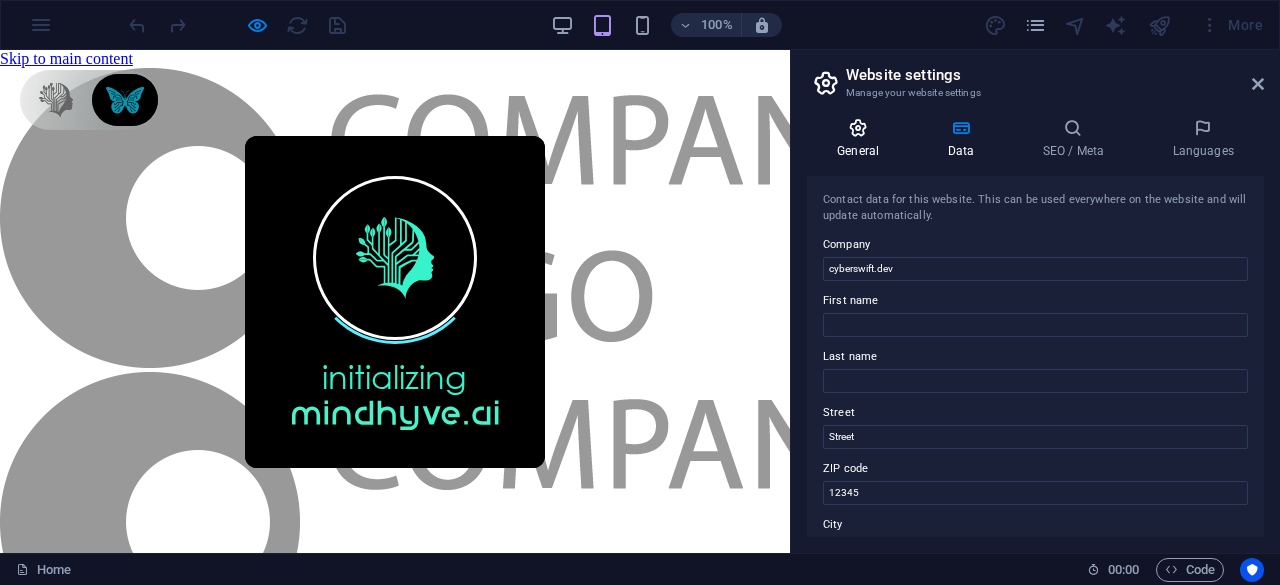 click on "General" at bounding box center [862, 139] 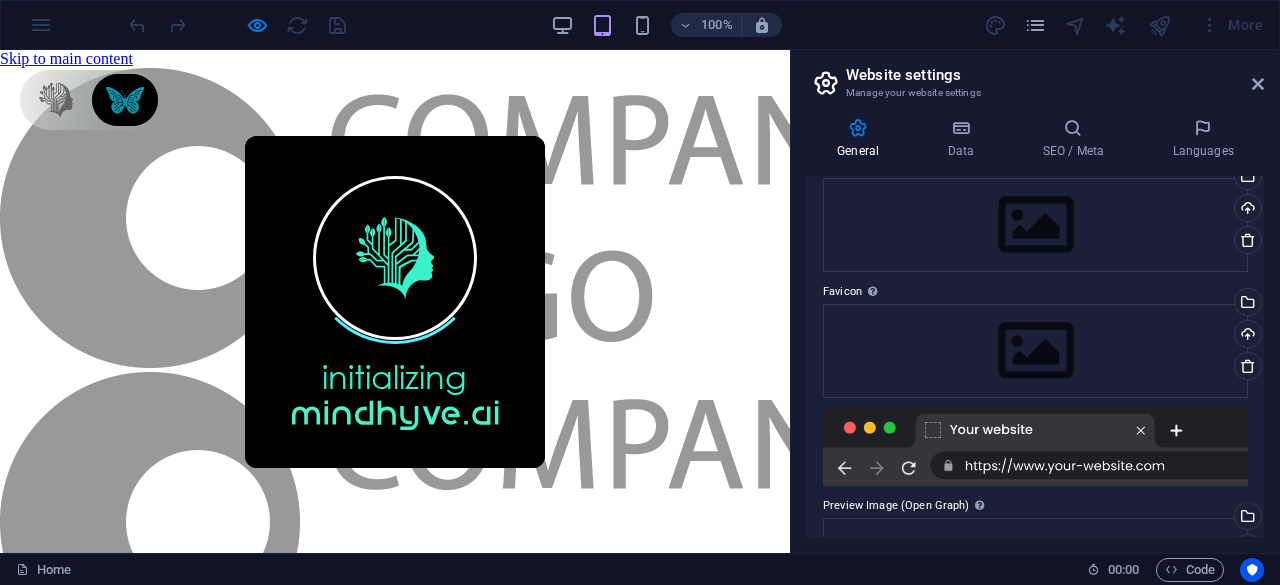 scroll, scrollTop: 0, scrollLeft: 0, axis: both 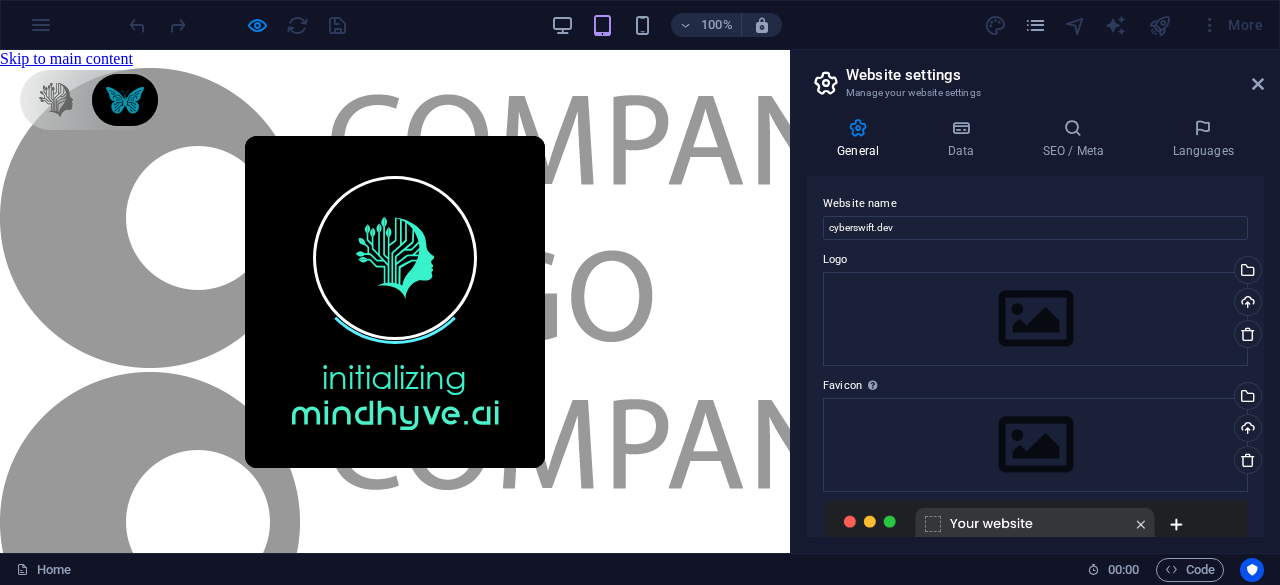 click at bounding box center [237, 25] 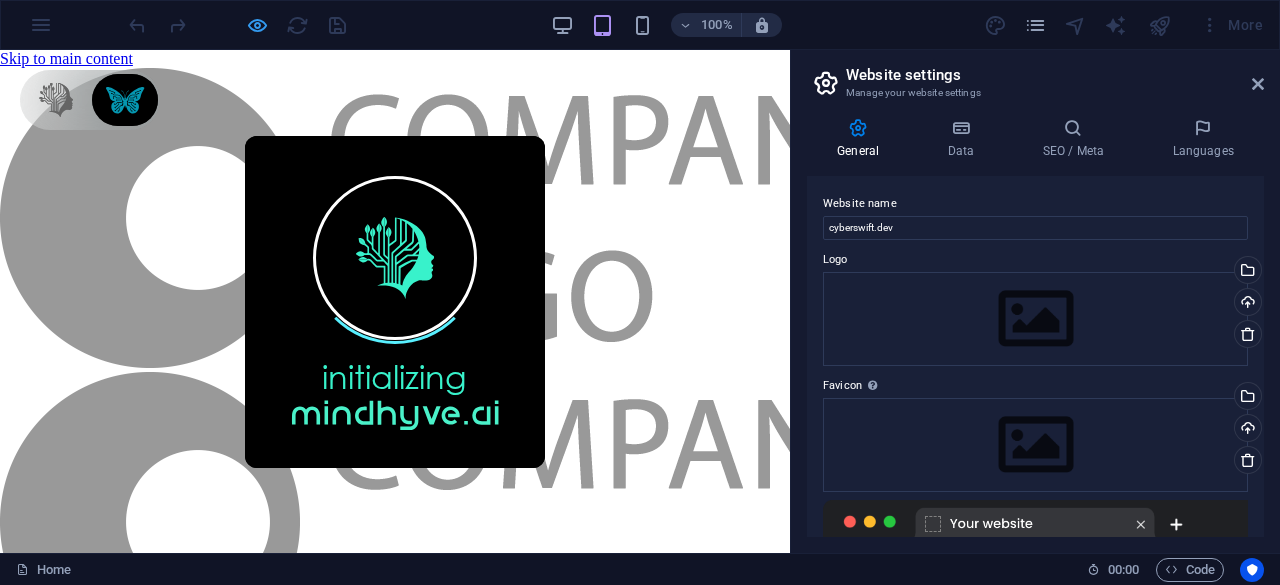 click at bounding box center (257, 25) 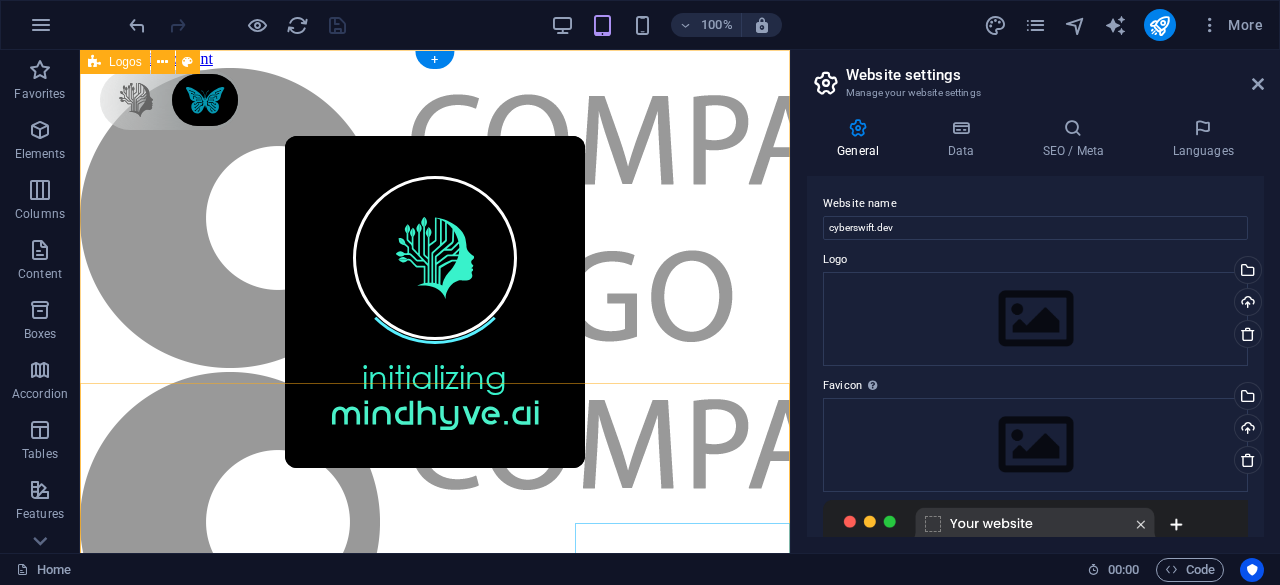 click at bounding box center [435, 1892] 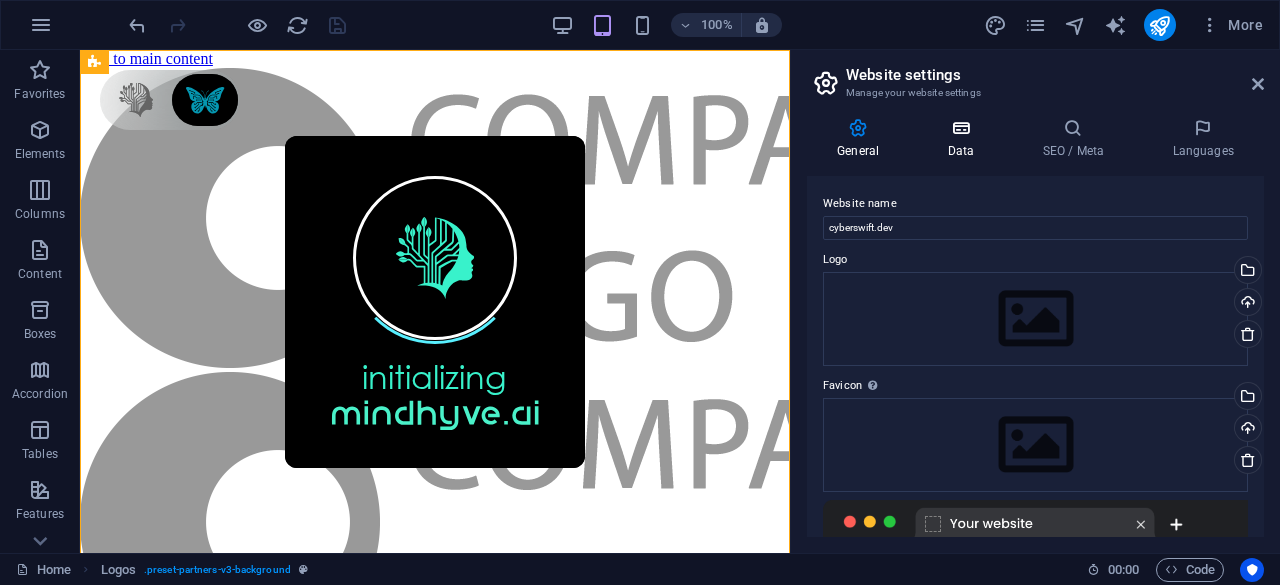 click at bounding box center (960, 128) 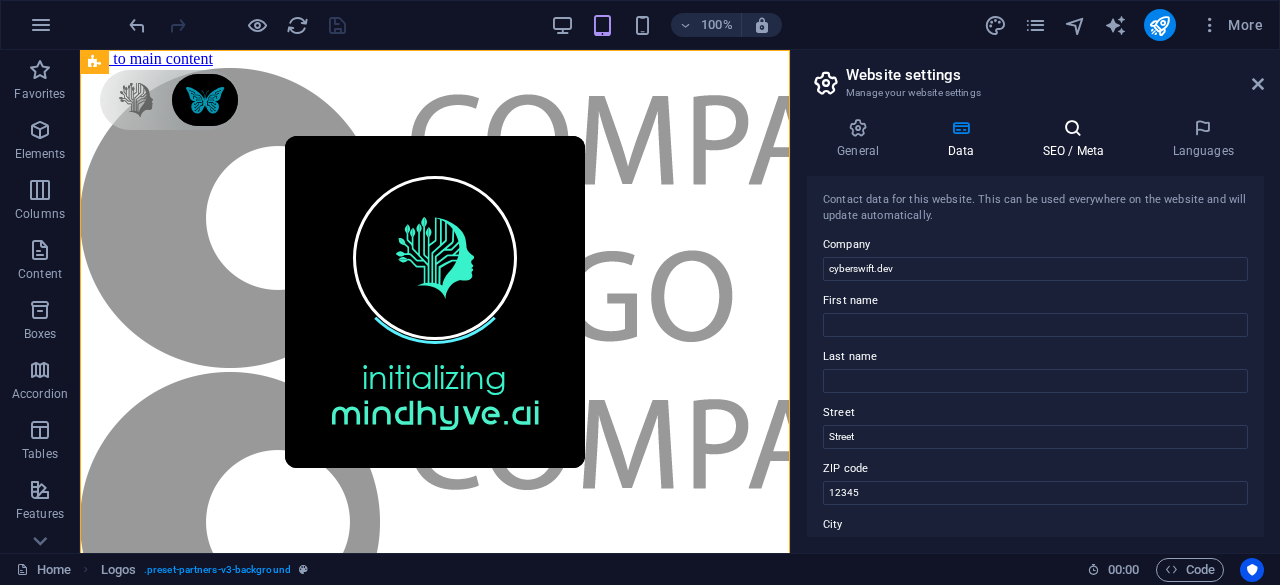 click on "SEO / Meta" at bounding box center [1077, 139] 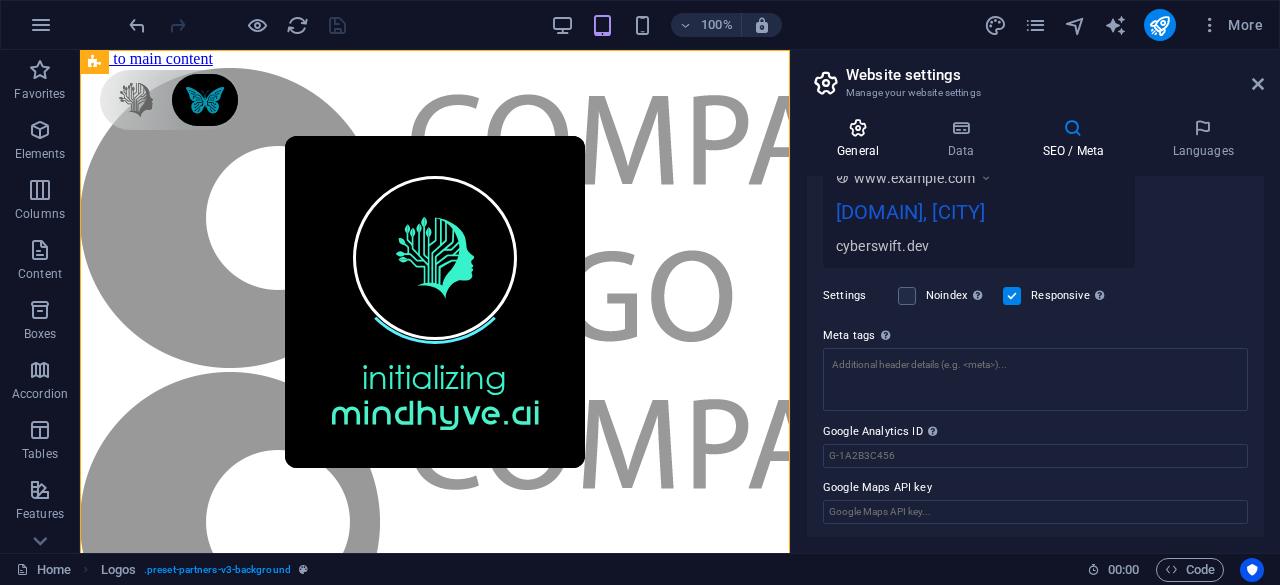 click on "General" at bounding box center (862, 139) 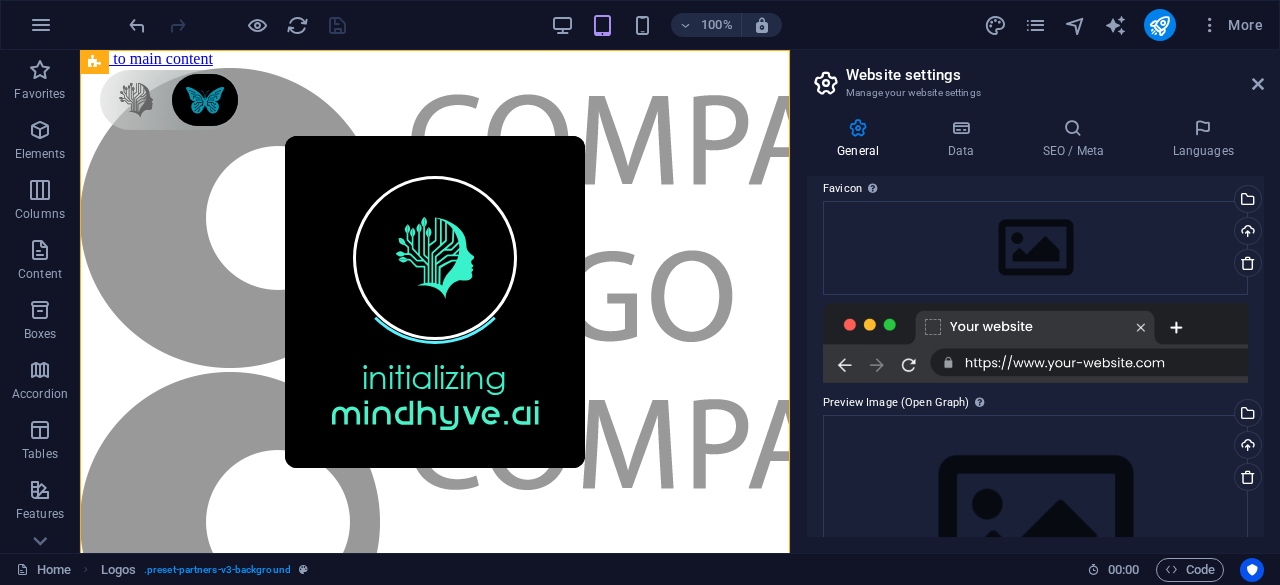 scroll, scrollTop: 0, scrollLeft: 0, axis: both 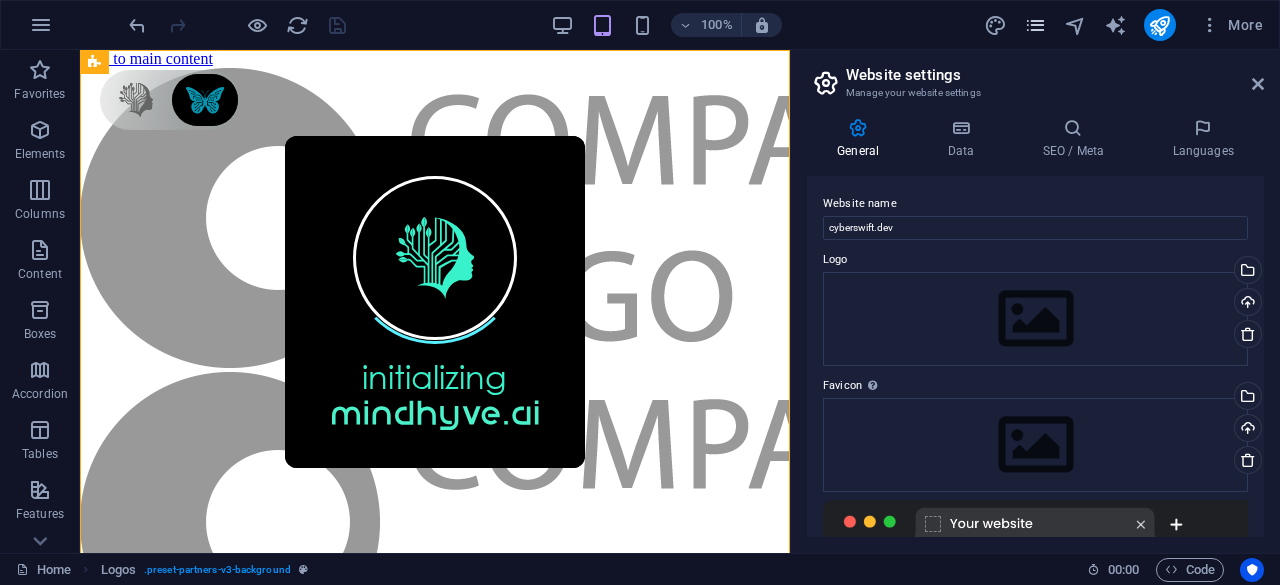 click at bounding box center (1035, 25) 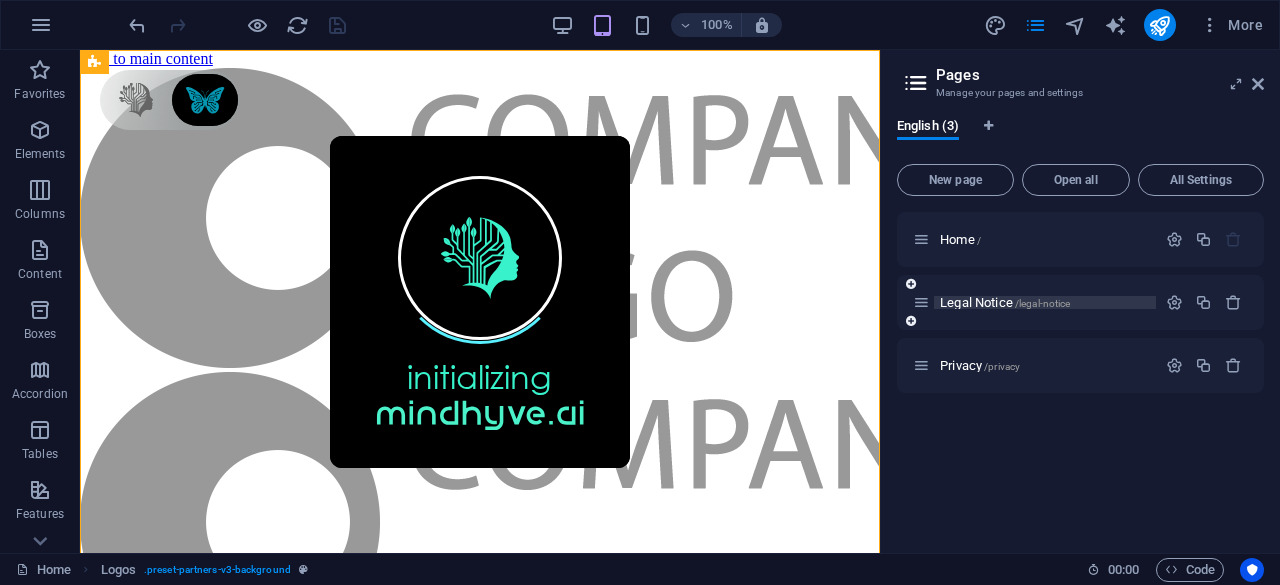 click on "Legal Notice /legal-notice" at bounding box center (1005, 302) 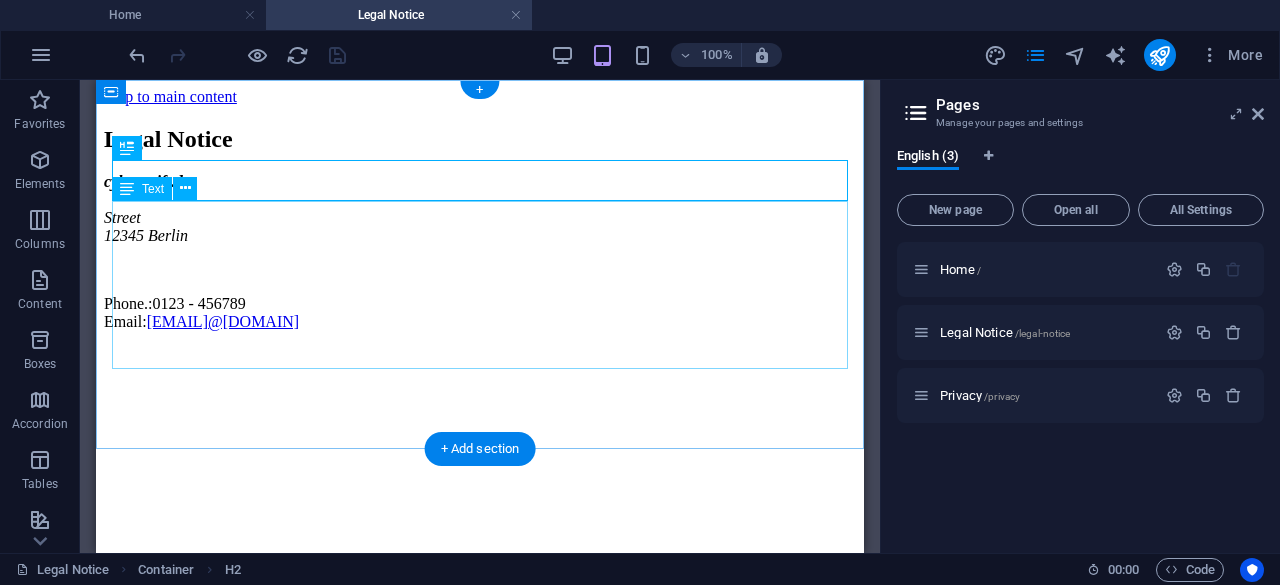 scroll, scrollTop: 0, scrollLeft: 0, axis: both 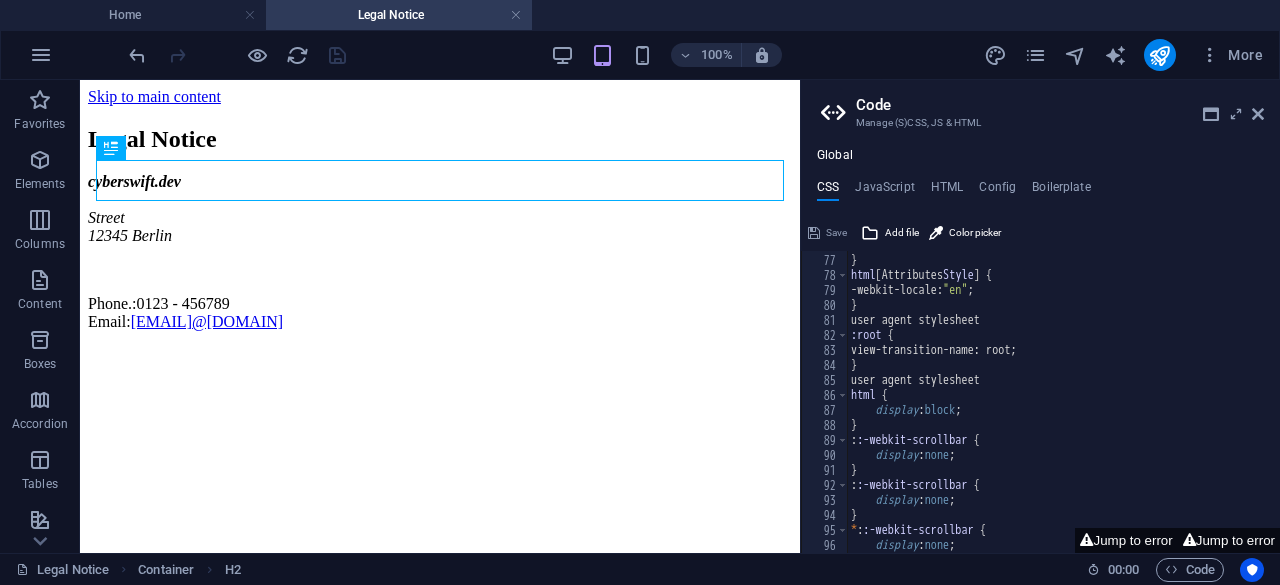 click on "More" at bounding box center [1127, 55] 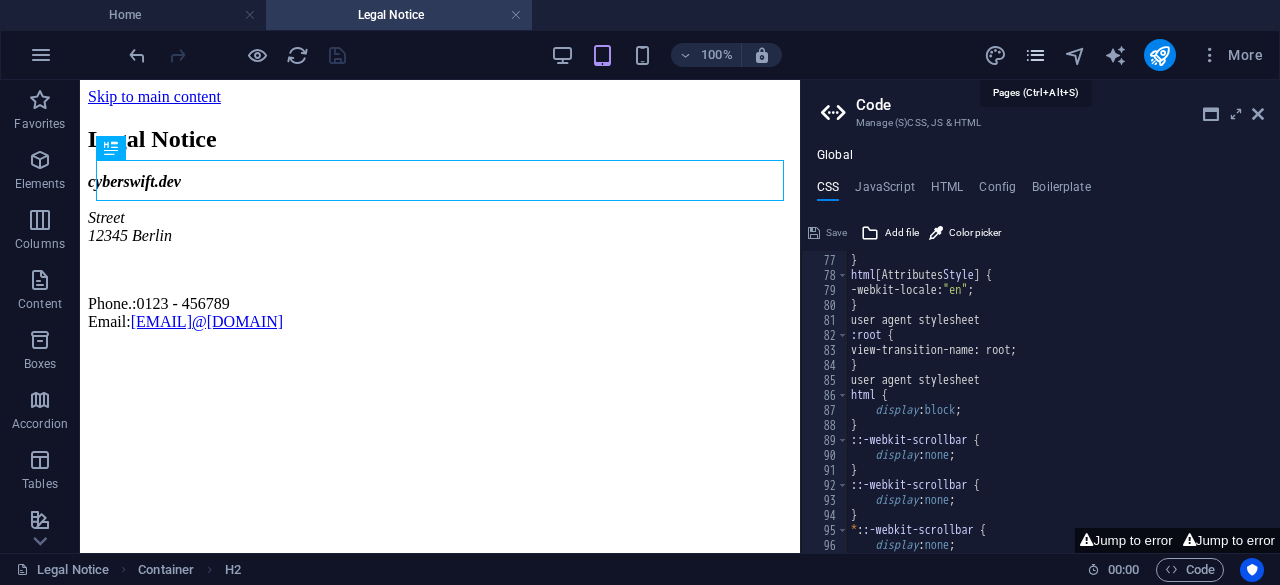 click at bounding box center (1035, 55) 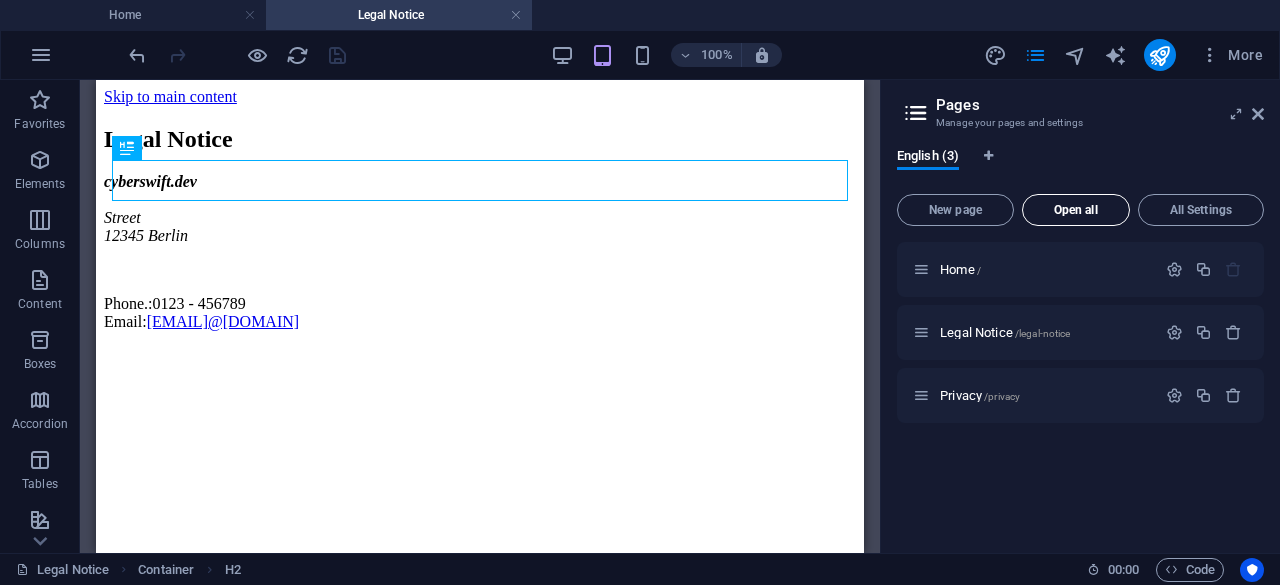 click on "Open all" at bounding box center [1076, 210] 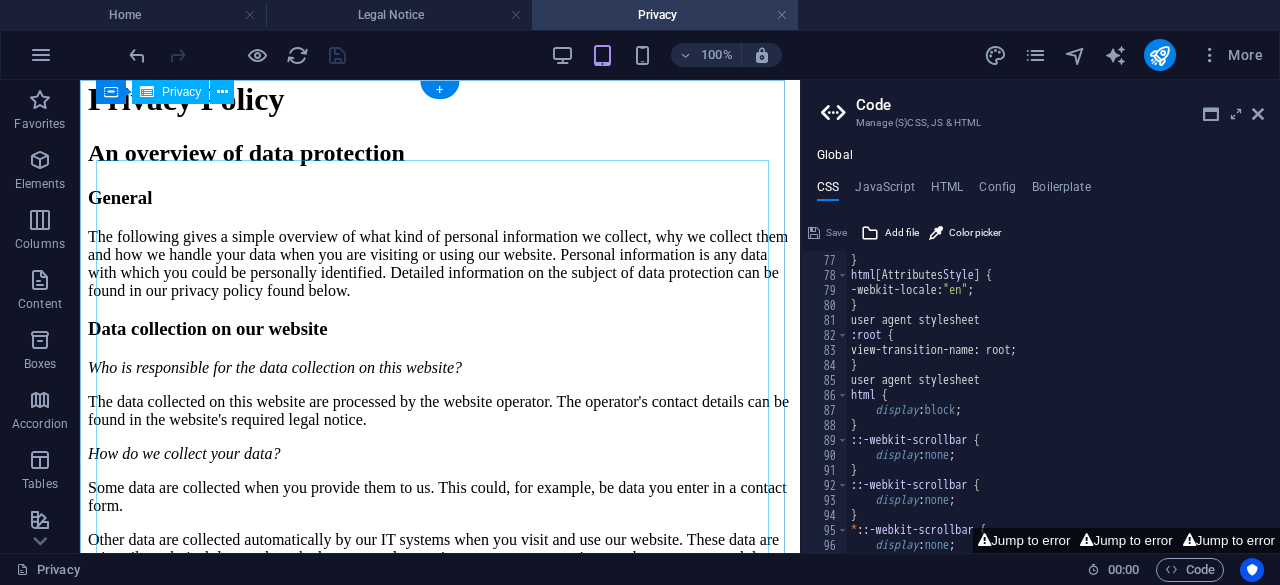 scroll, scrollTop: 0, scrollLeft: 0, axis: both 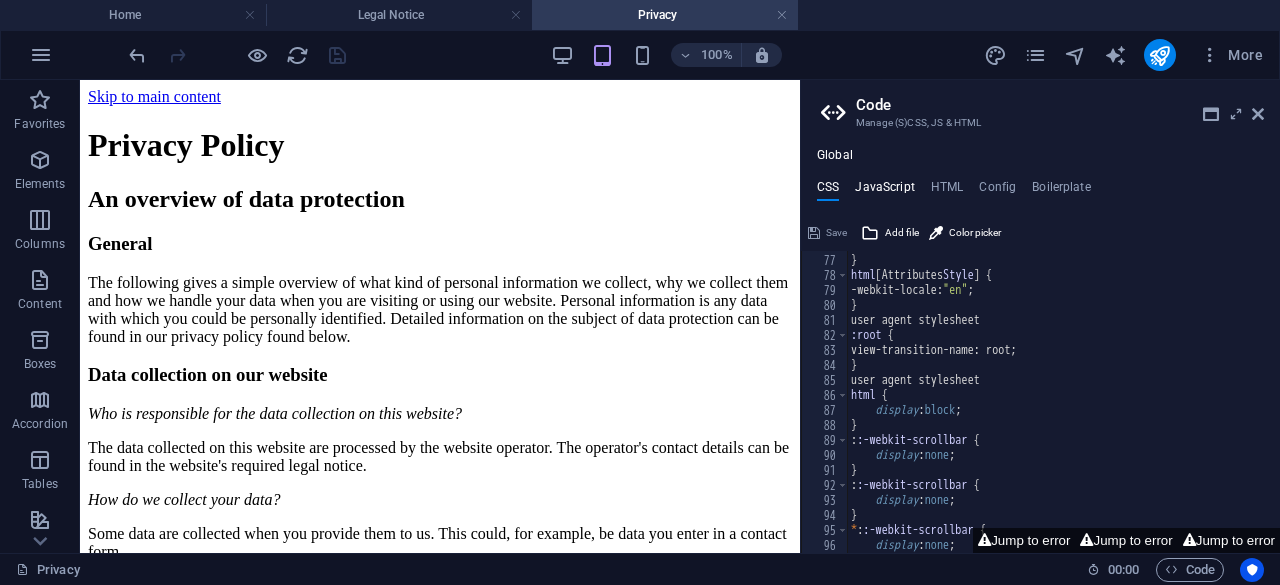 click on "JavaScript" at bounding box center (884, 191) 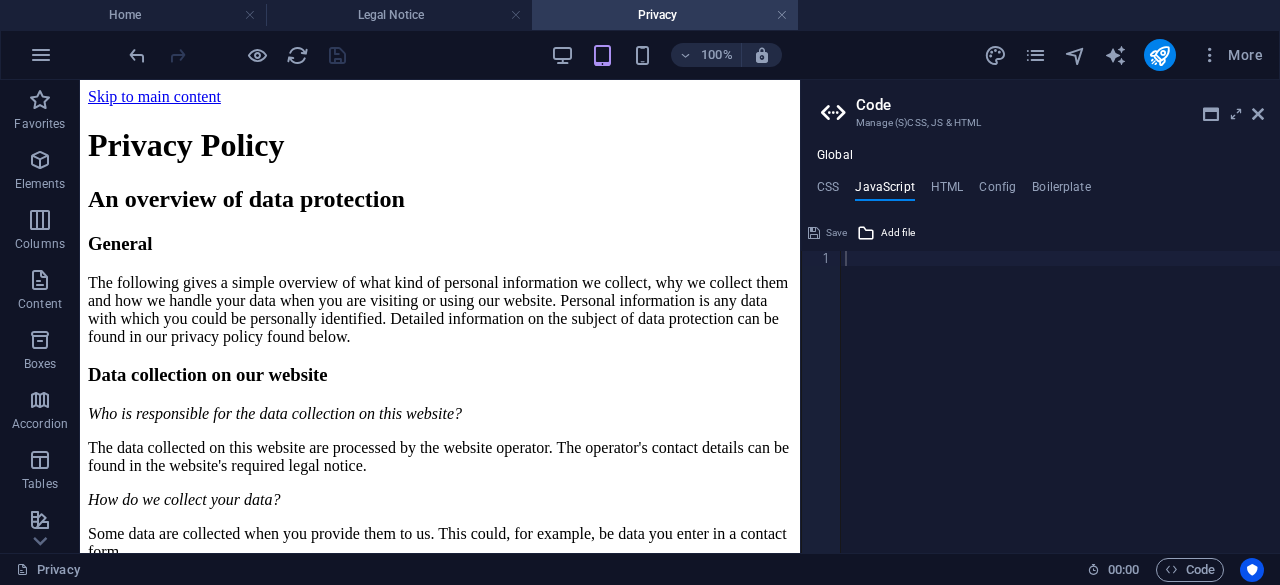 click on "Error: Invalid CSS after "... partners-v3();": expected "}", was "^#i84ba"
on line 2:24 of stdin
>> @include partners-v3();
-----------------------^
Jump to error  Jump to error  Jump to error Save Add file Color picker 1" at bounding box center [1040, 366] 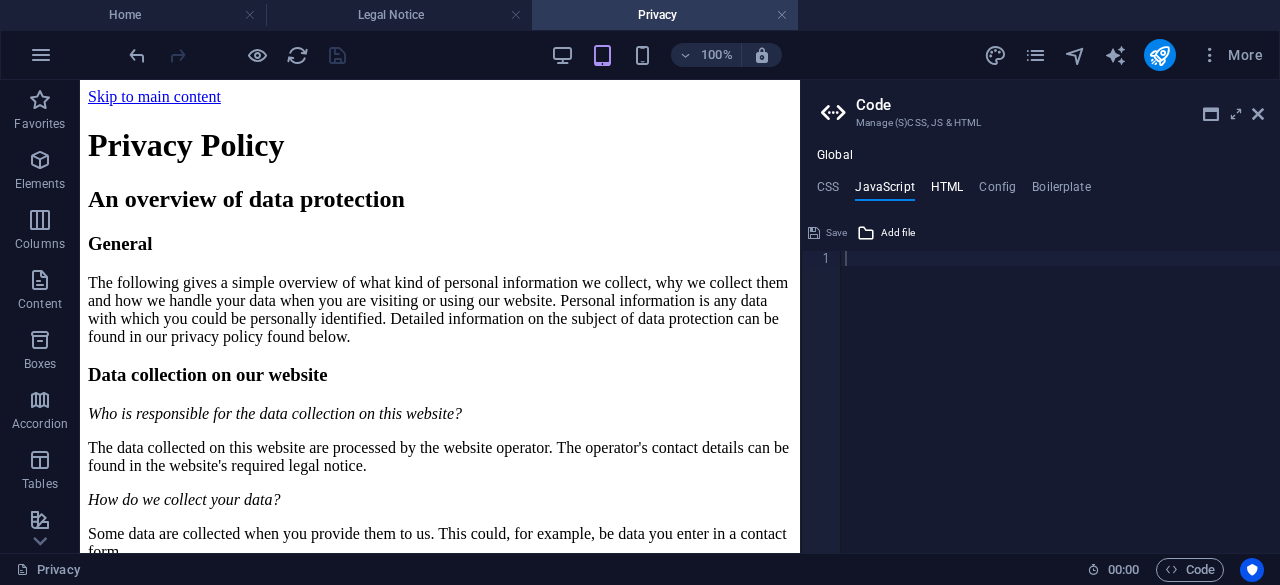 click on "HTML" at bounding box center [947, 191] 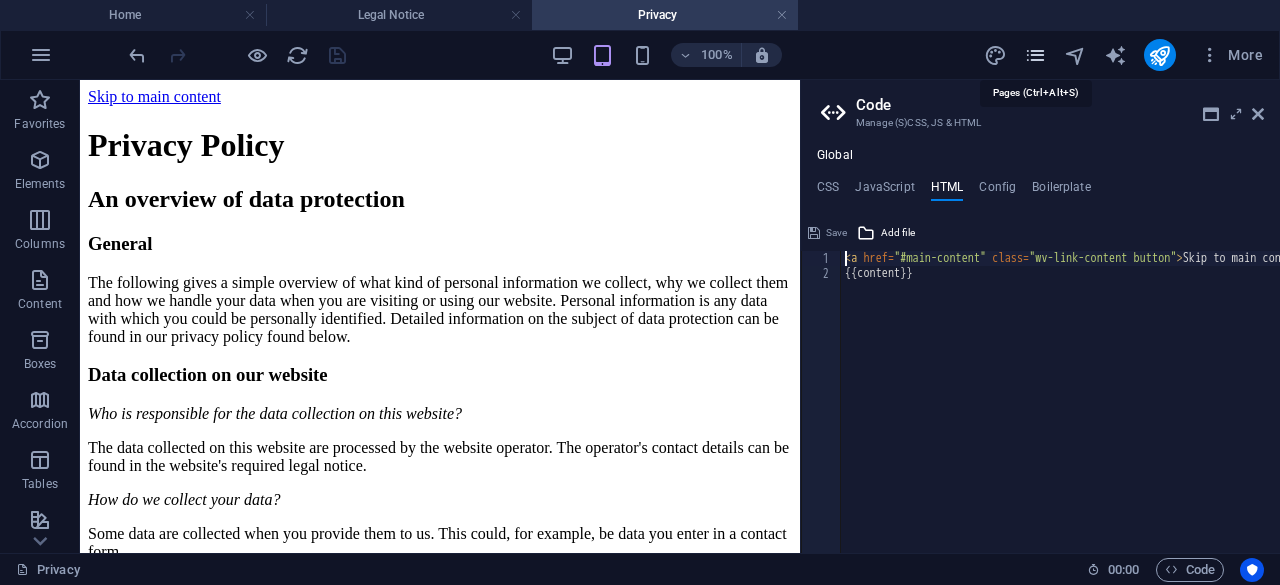 click at bounding box center (1036, 55) 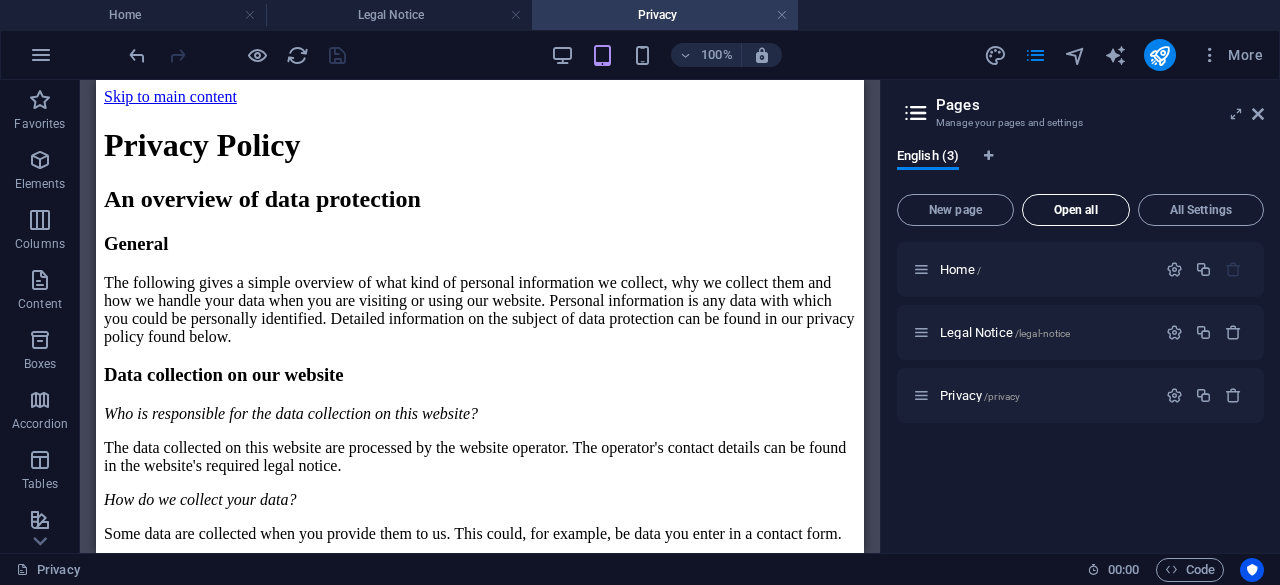 click on "Open all" at bounding box center (1076, 210) 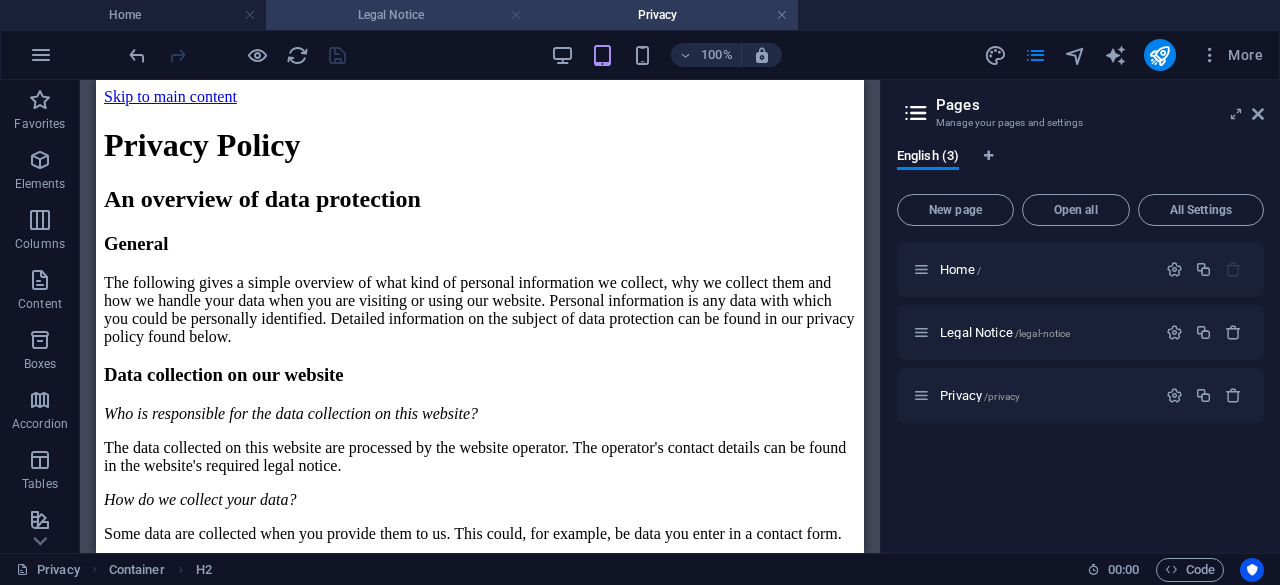 click at bounding box center [516, 15] 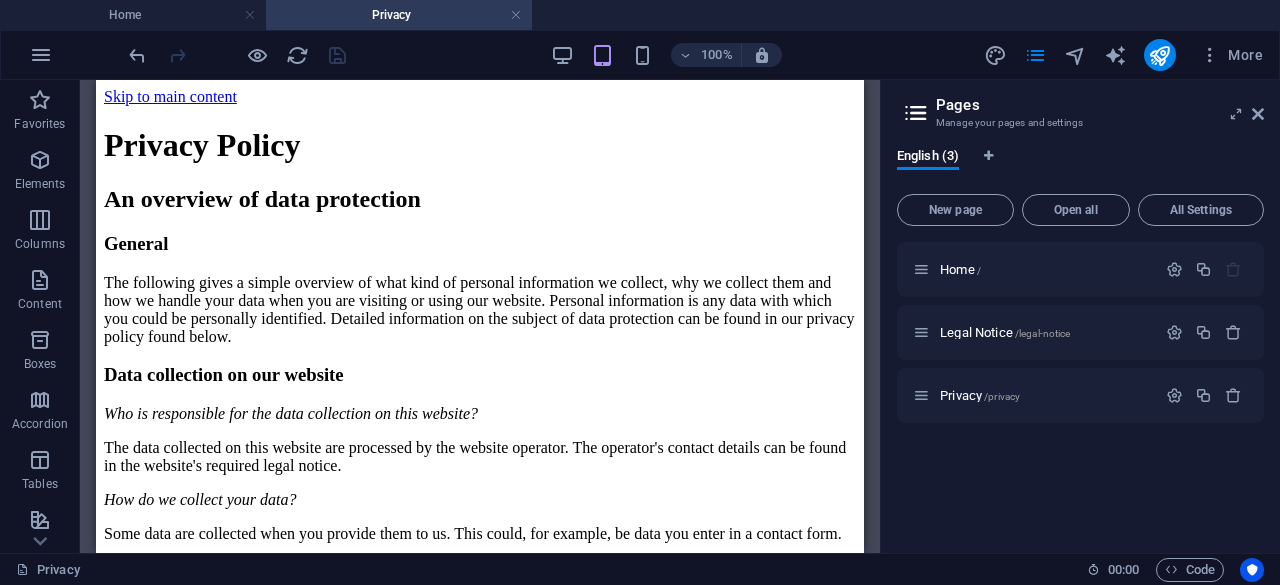 click at bounding box center [516, 15] 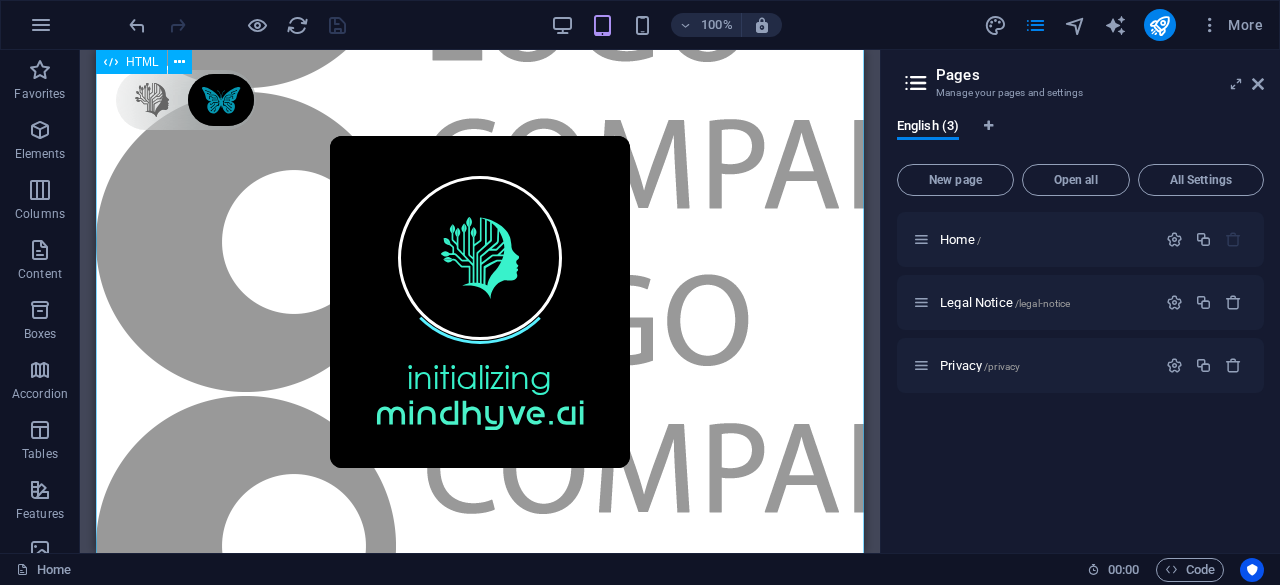 scroll, scrollTop: 2400, scrollLeft: 0, axis: vertical 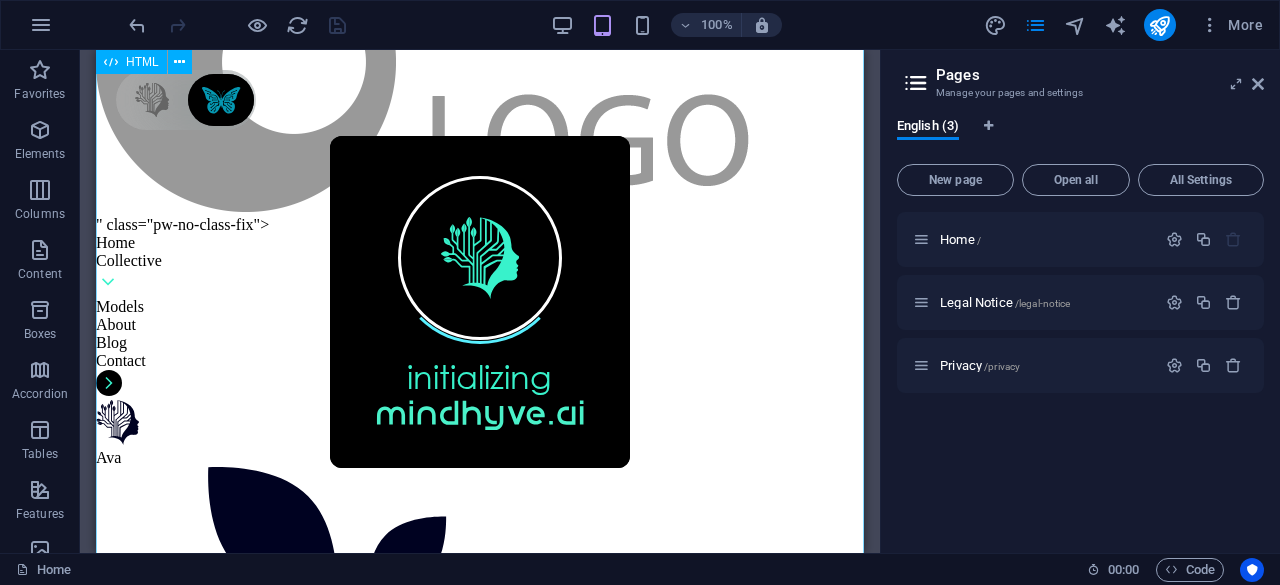 drag, startPoint x: 687, startPoint y: 269, endPoint x: 656, endPoint y: 356, distance: 92.358 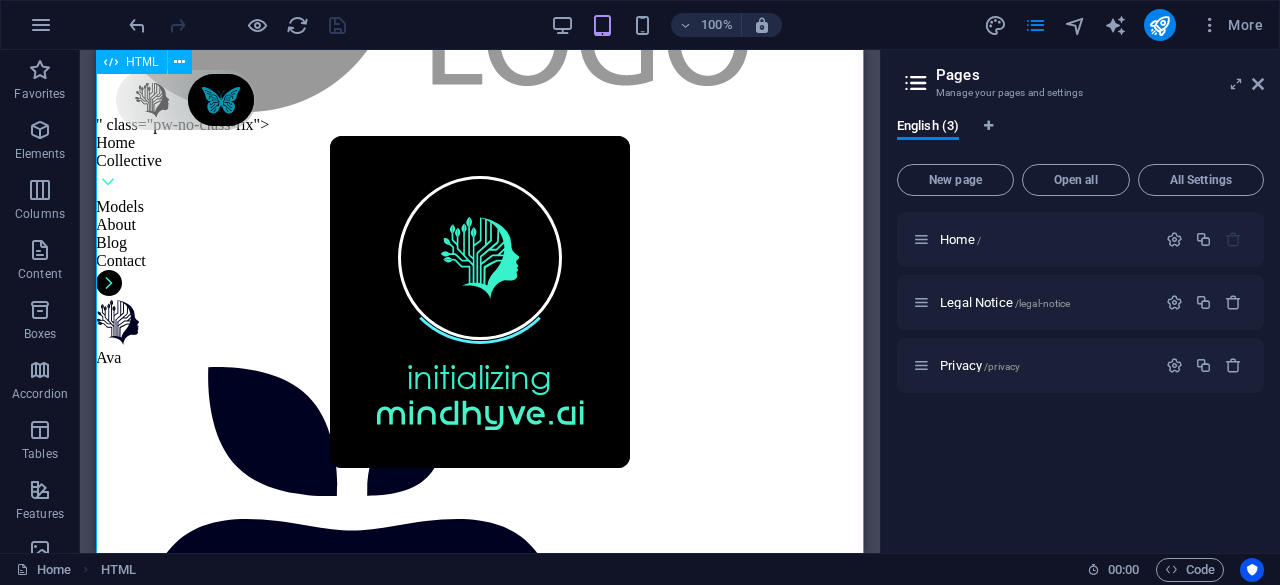 drag, startPoint x: 654, startPoint y: 443, endPoint x: 718, endPoint y: 265, distance: 189.15602 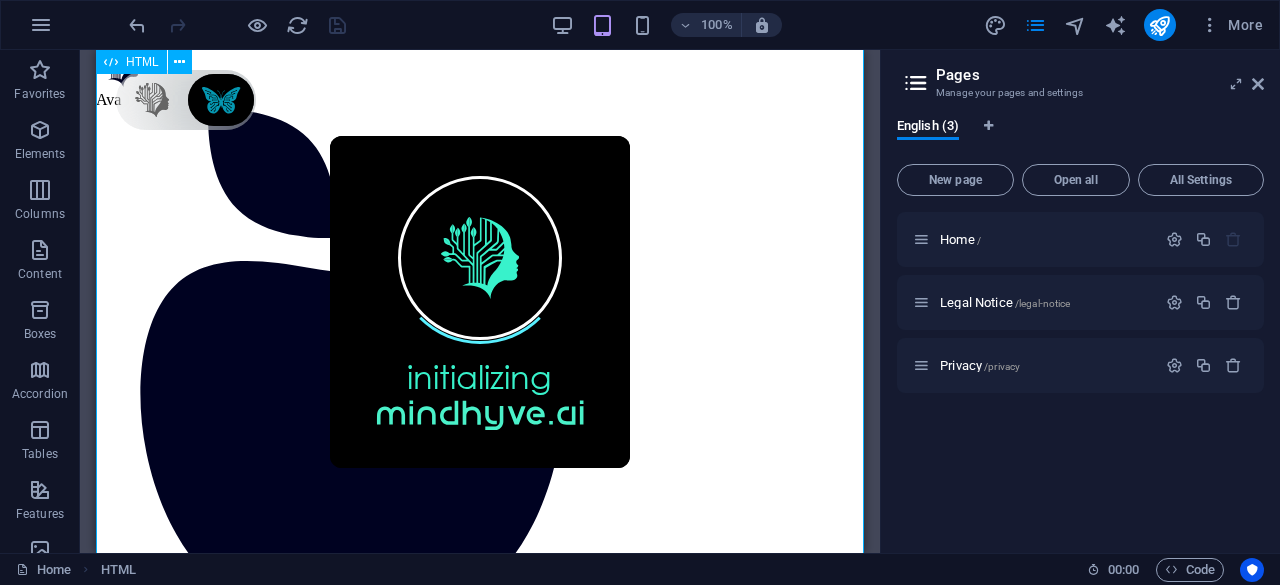 drag, startPoint x: 772, startPoint y: 330, endPoint x: 728, endPoint y: 460, distance: 137.24431 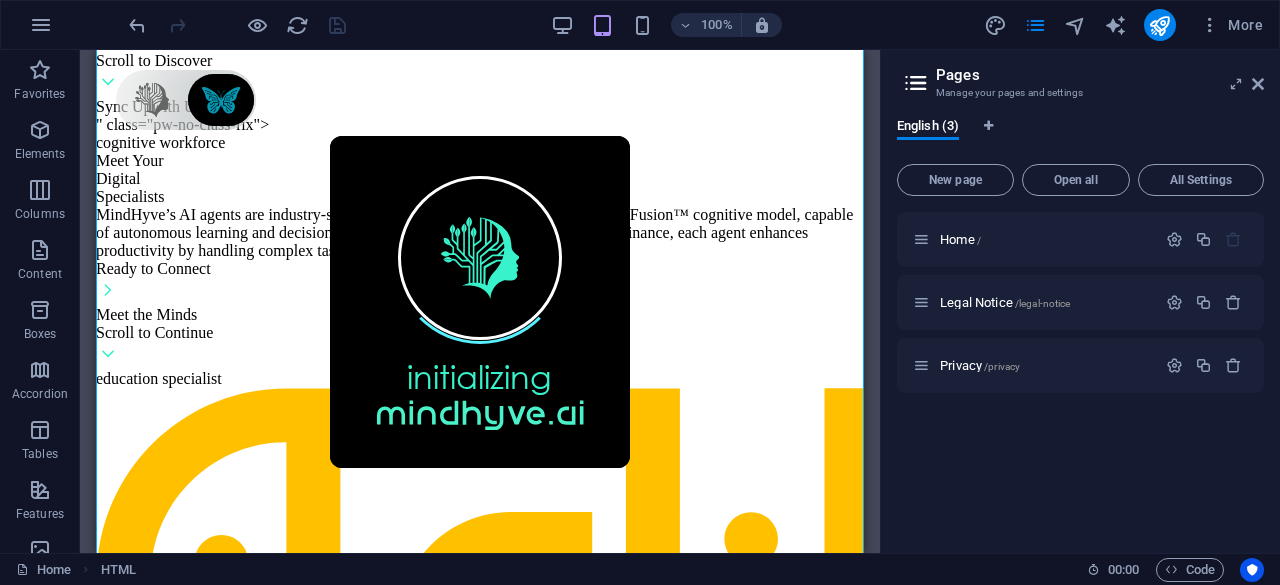 scroll, scrollTop: 5423, scrollLeft: 0, axis: vertical 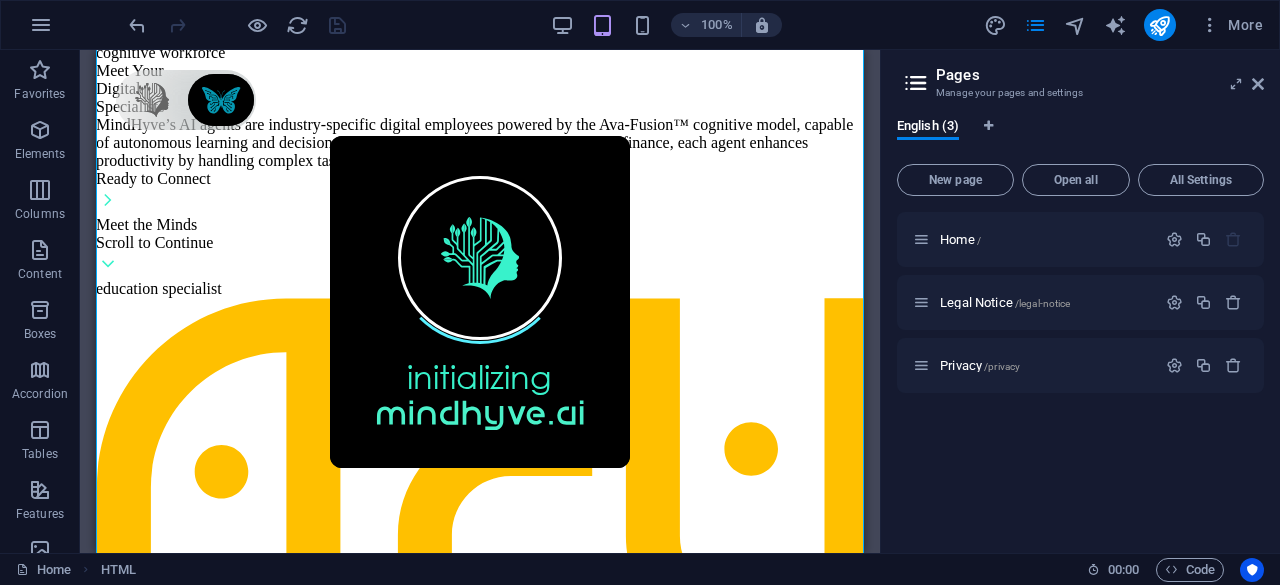 drag, startPoint x: 713, startPoint y: 377, endPoint x: 713, endPoint y: 303, distance: 74 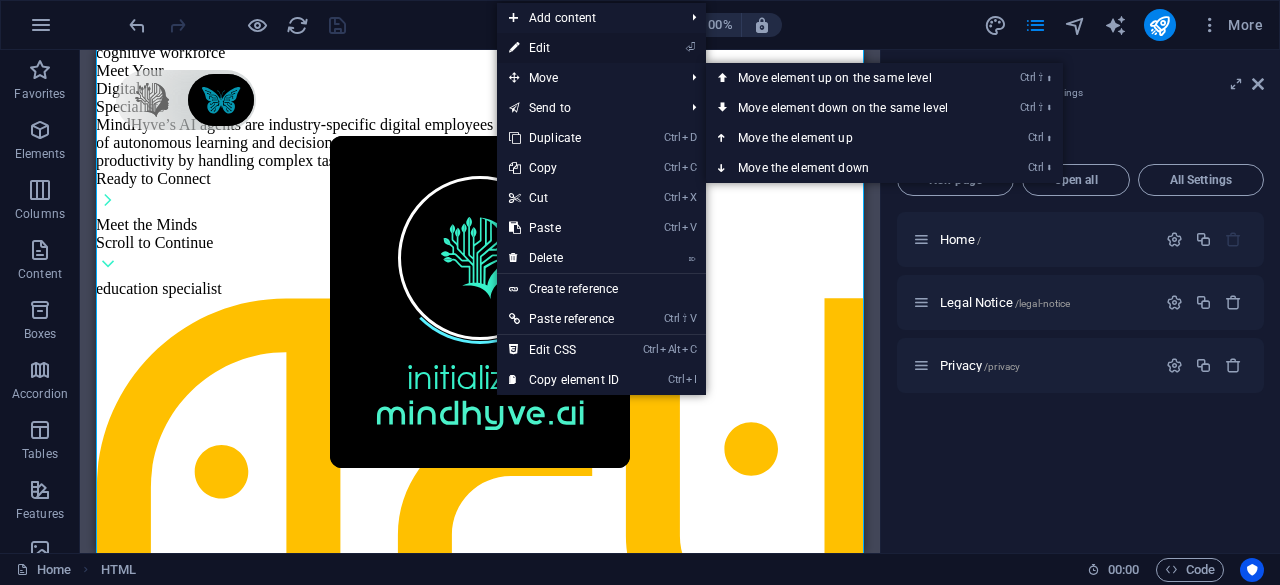 click on "⏎  Edit" at bounding box center (564, 48) 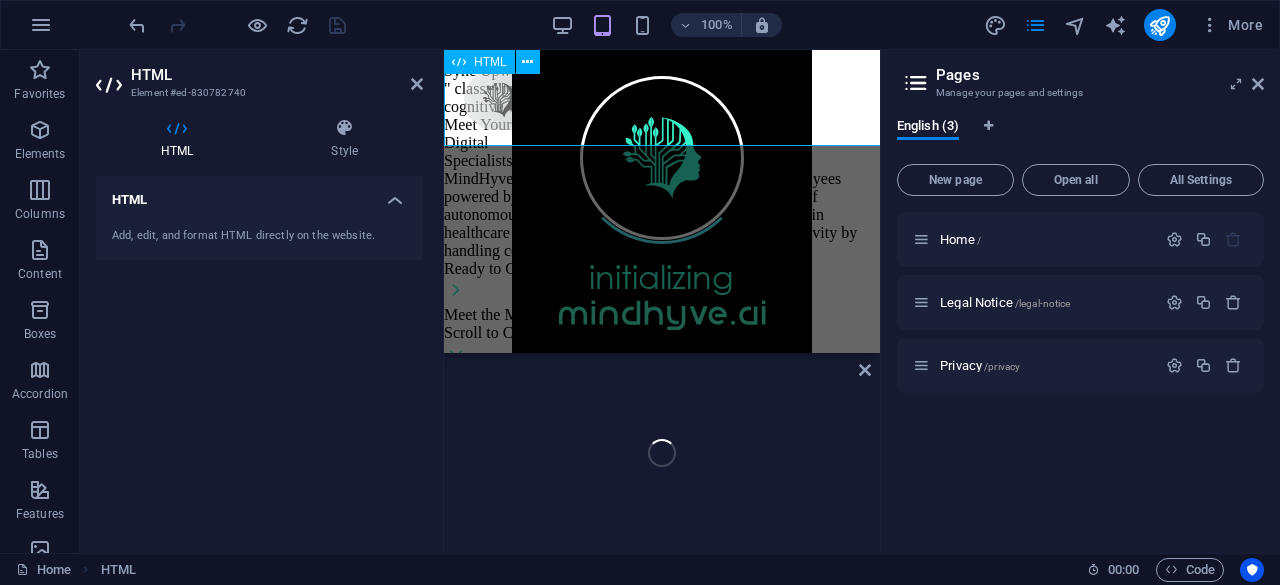 scroll, scrollTop: 7911, scrollLeft: 0, axis: vertical 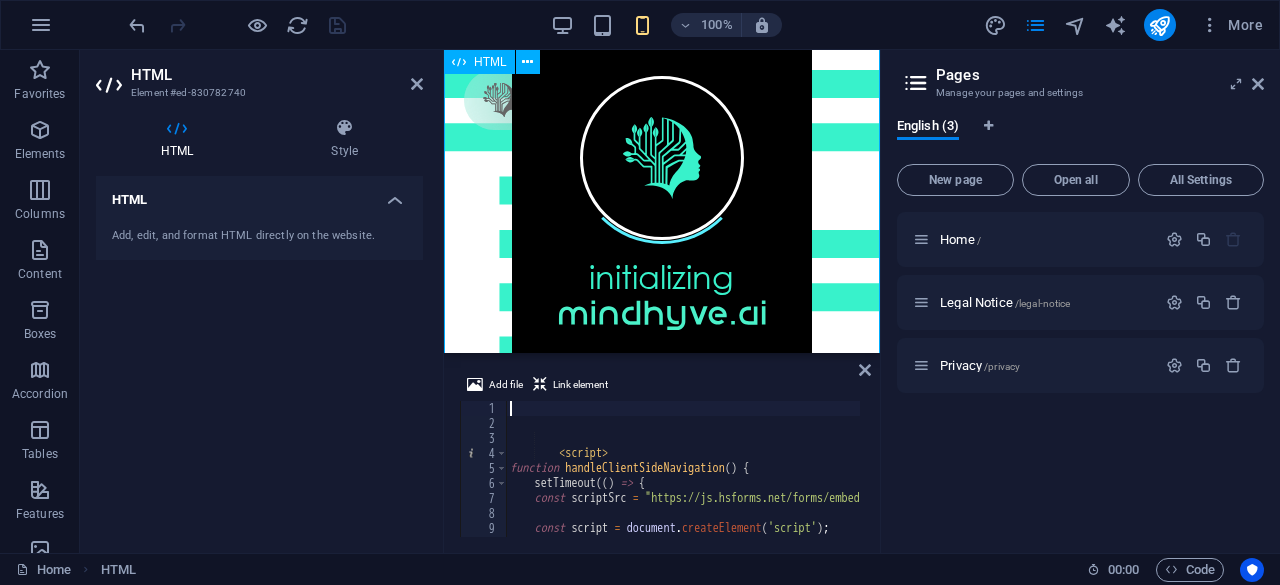 click on "[COMPANY] | Where Intelligence Meets Sustainability
" class="pw-no-class-fix">
Home Collective Models About Blog Contact Ava Arthur Chiron Justine Meet the Collective Agents Ava Arthur Chiron Justine Meet the Collective Models About Blog Contact
" class="pw-no-class-fix">
[COMPANY] Where Intelligence Meets Sustainability Beyond Artificial Intelligence – Restoring Human Potential Through  Agentic AI  Systems Ready to Connect Discover Solutions Solutions Scroll to Discover about What is [COMPANY]?" at bounding box center (662, -647) 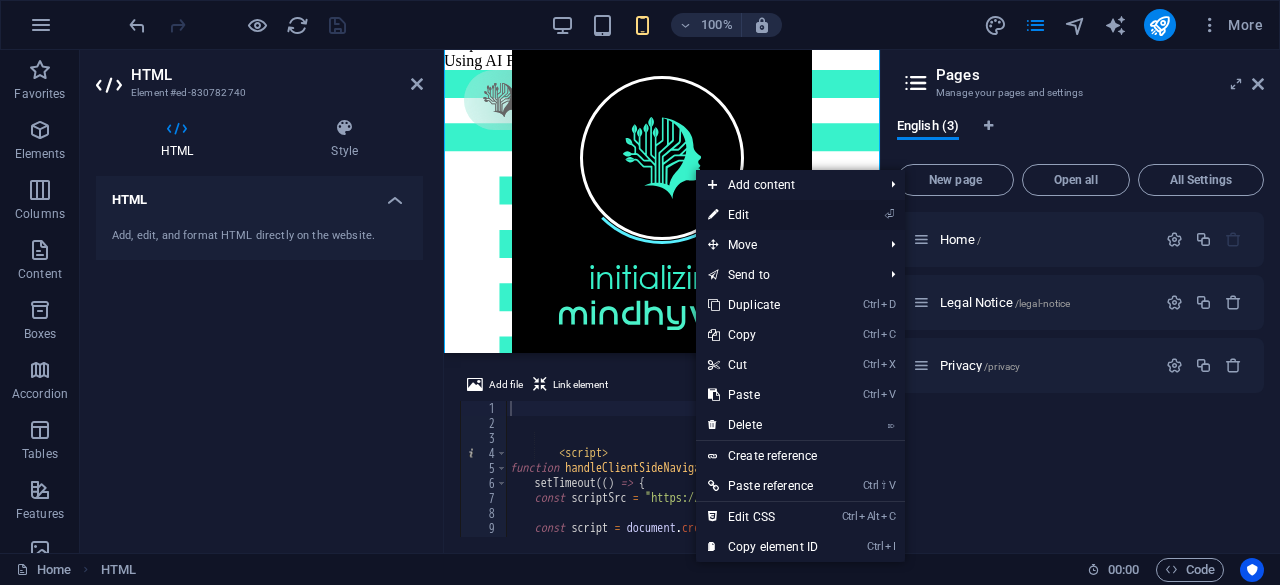 click at bounding box center (713, 215) 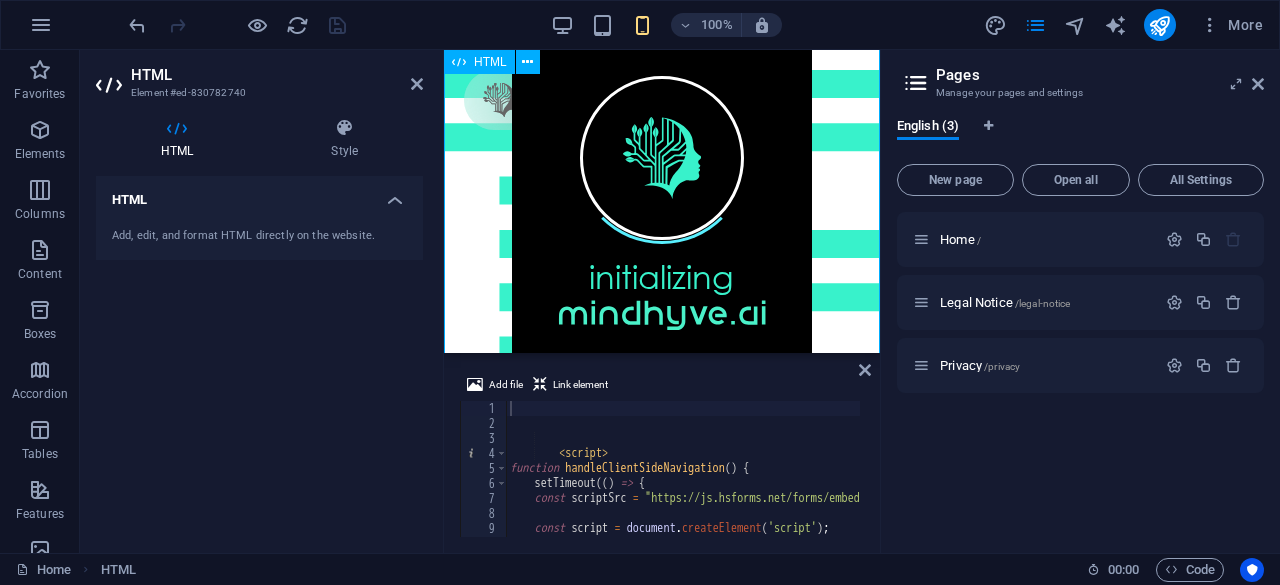 drag, startPoint x: 698, startPoint y: 206, endPoint x: 497, endPoint y: 116, distance: 220.22943 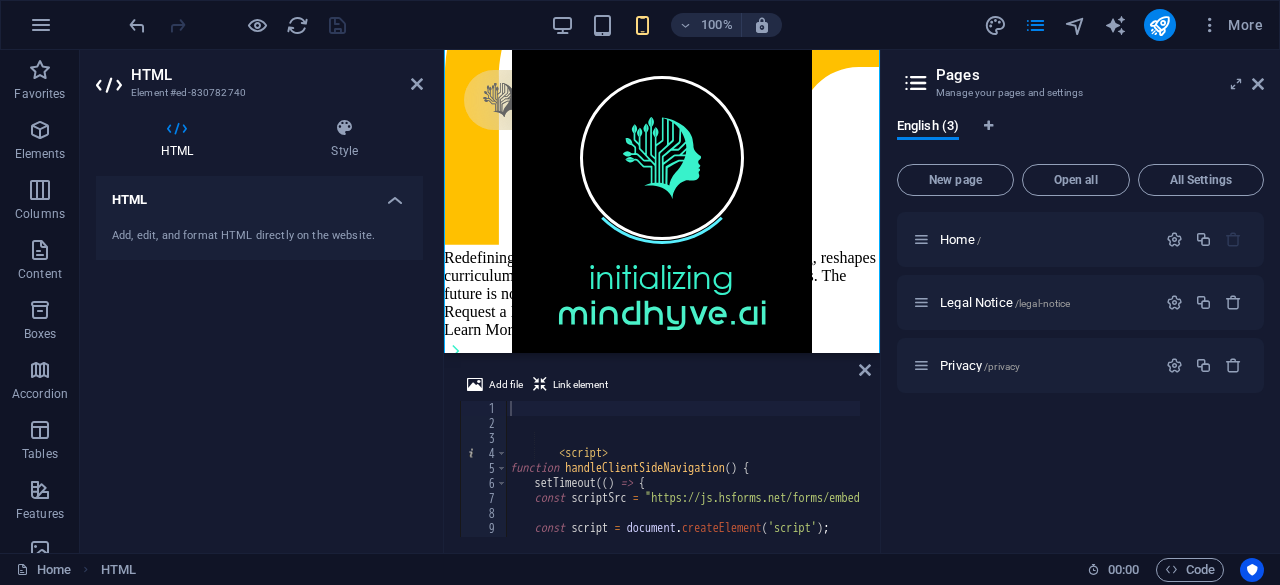 scroll, scrollTop: 6437, scrollLeft: 0, axis: vertical 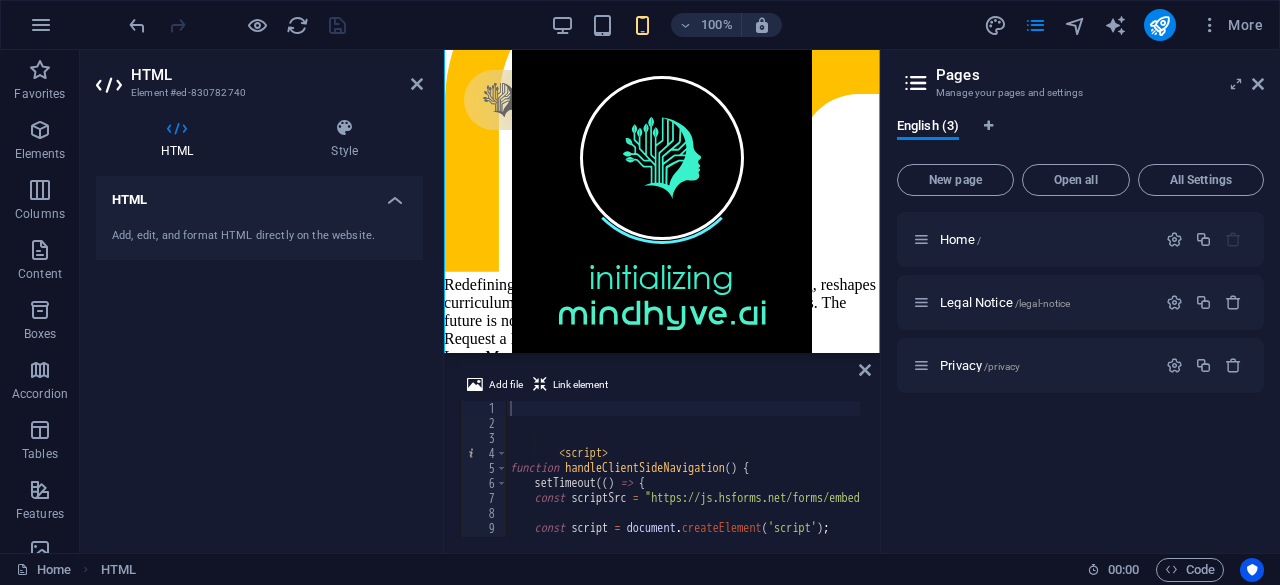 drag, startPoint x: 673, startPoint y: 200, endPoint x: 466, endPoint y: 100, distance: 229.8891 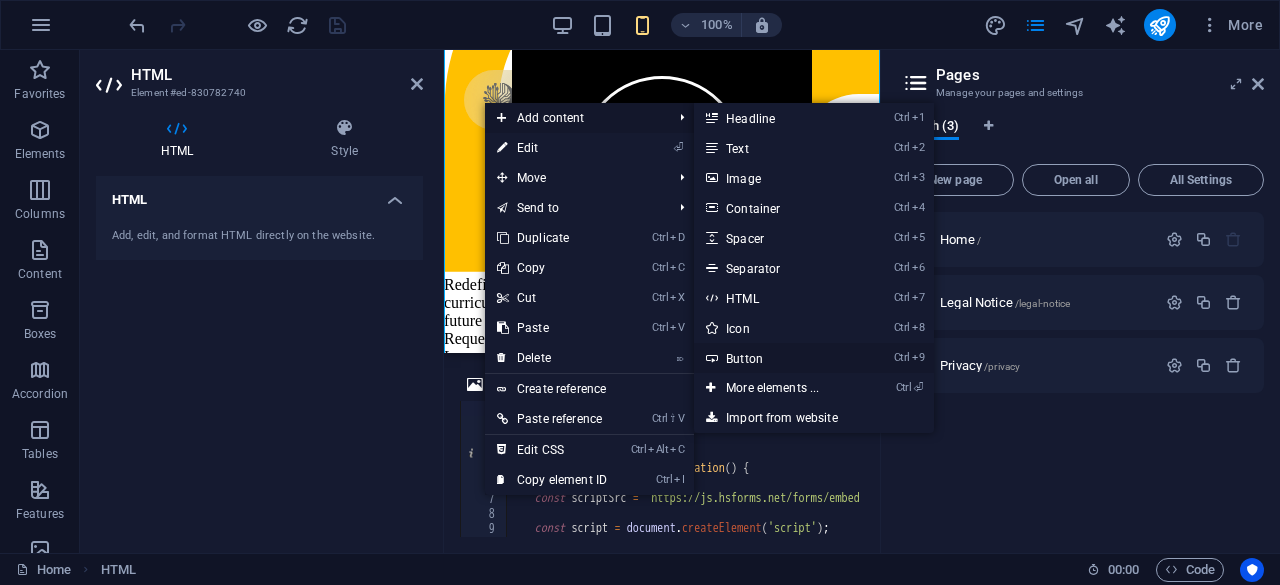 click on "Ctrl 9  Button" at bounding box center (776, 358) 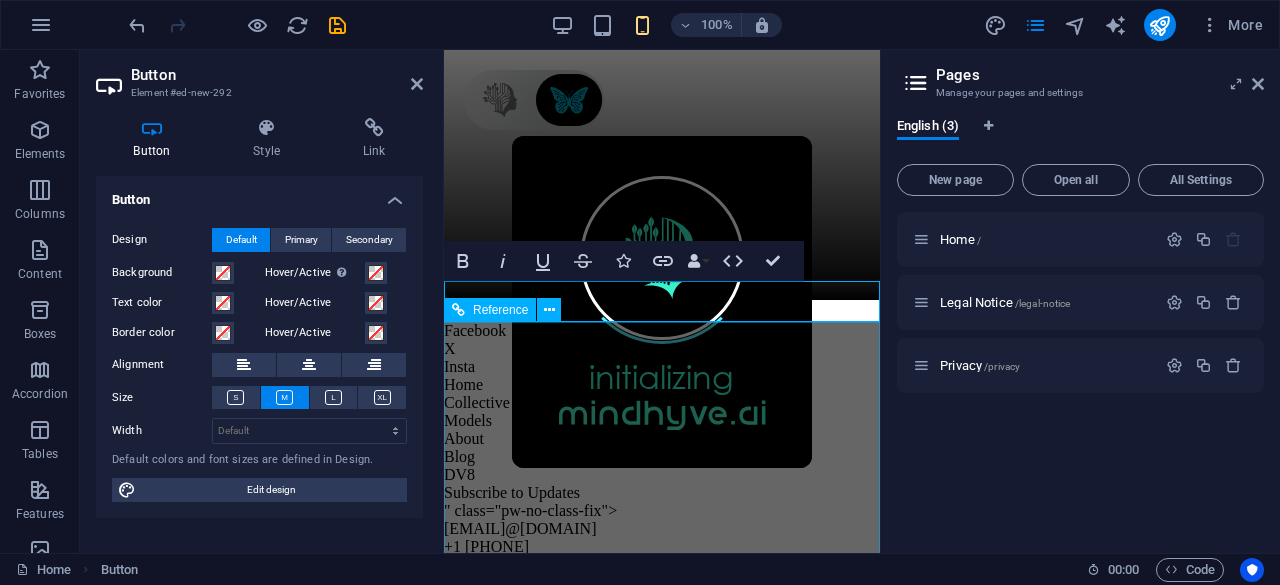 scroll, scrollTop: 13040, scrollLeft: 0, axis: vertical 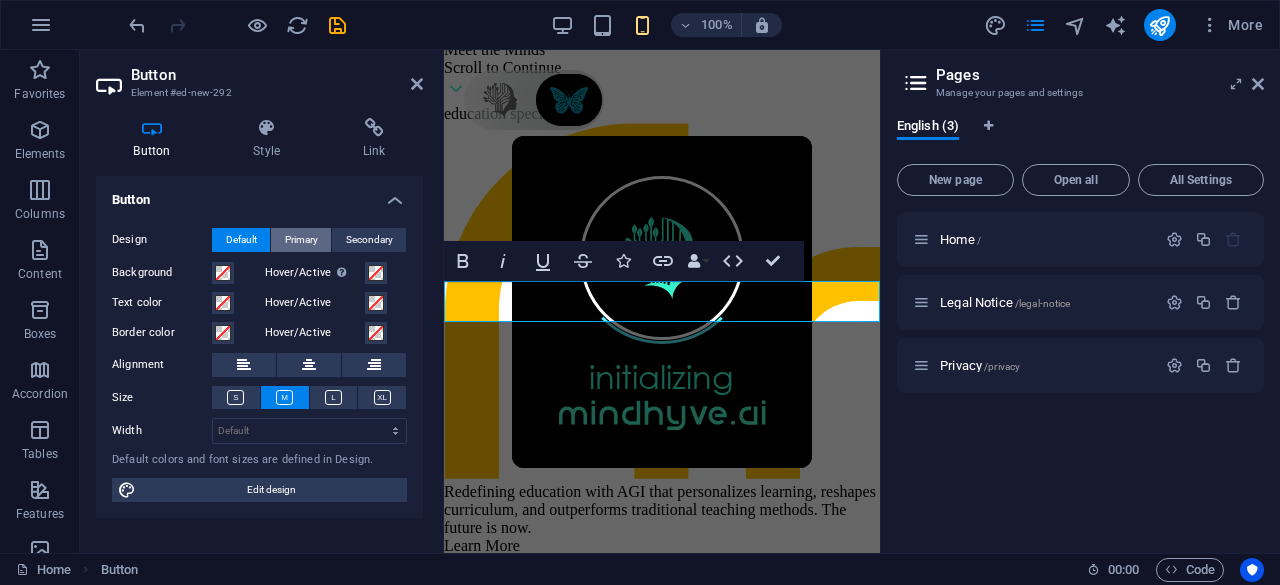 click on "Primary" at bounding box center (301, 240) 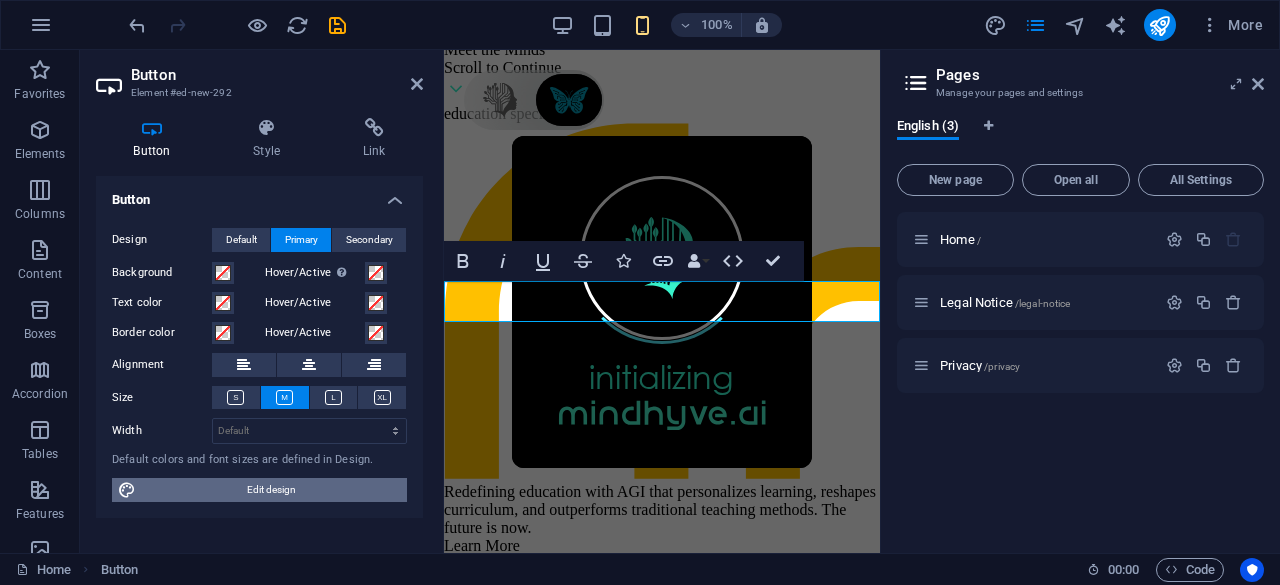 click on "Edit design" at bounding box center (271, 490) 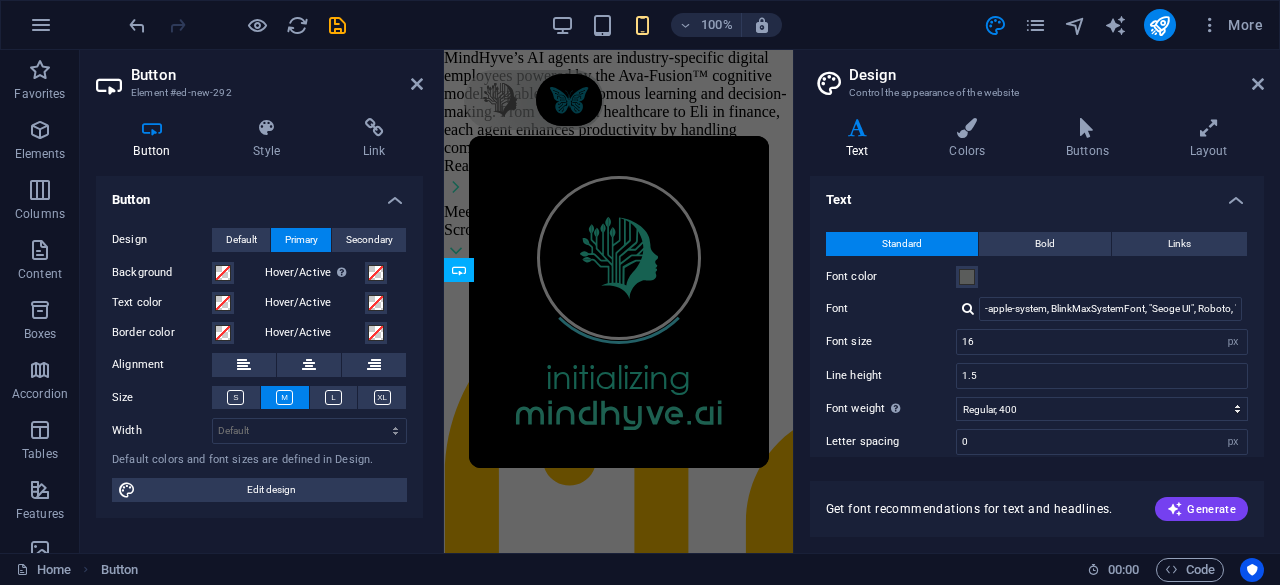 scroll, scrollTop: 12690, scrollLeft: 0, axis: vertical 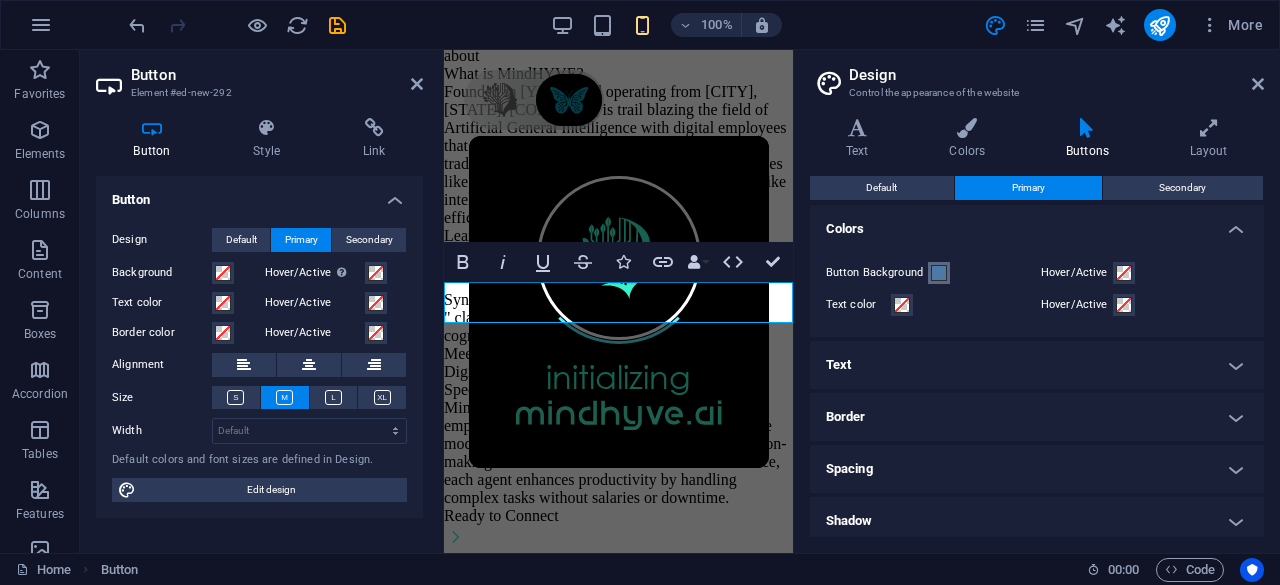 click at bounding box center (939, 273) 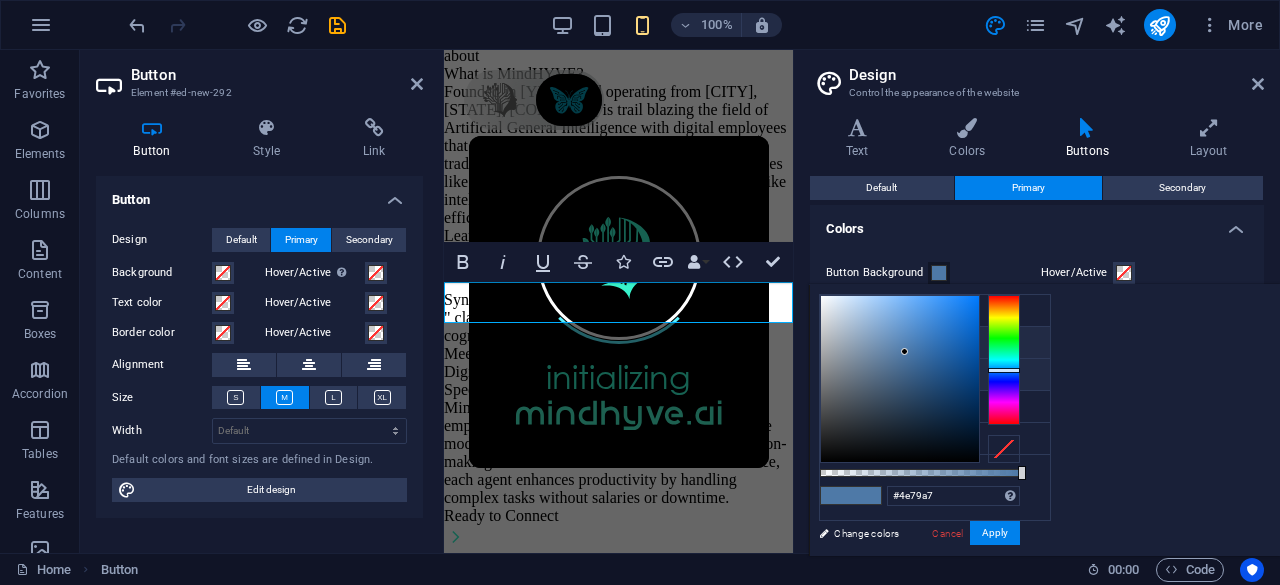 click on "Secondary color
#3a3c3b" at bounding box center (935, 375) 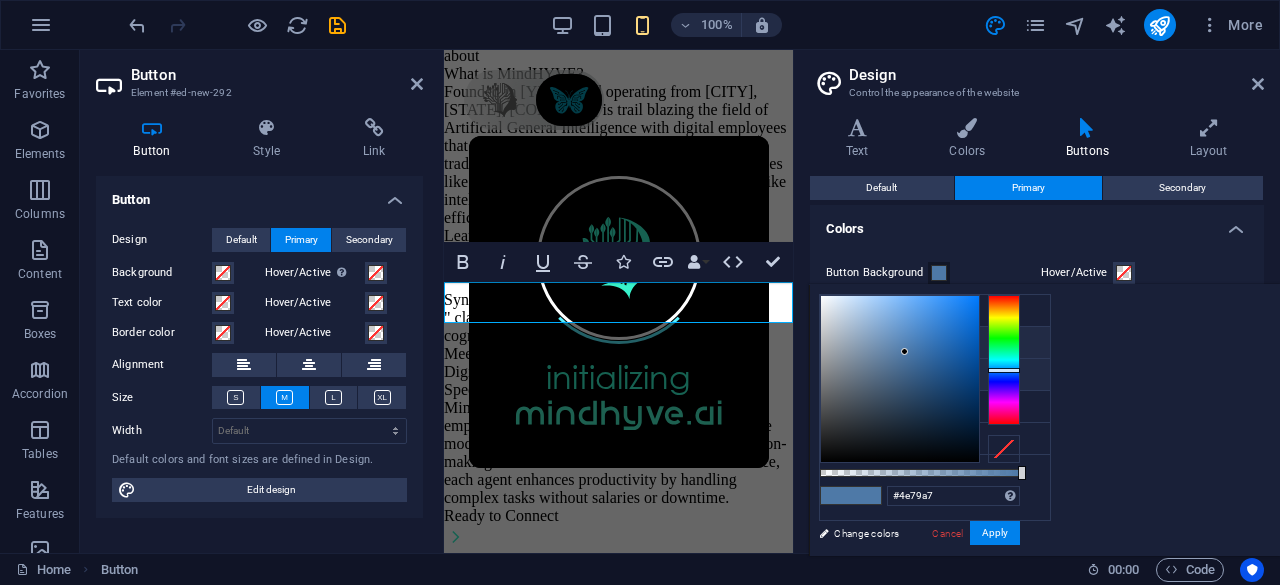 type on "#3a3c3b" 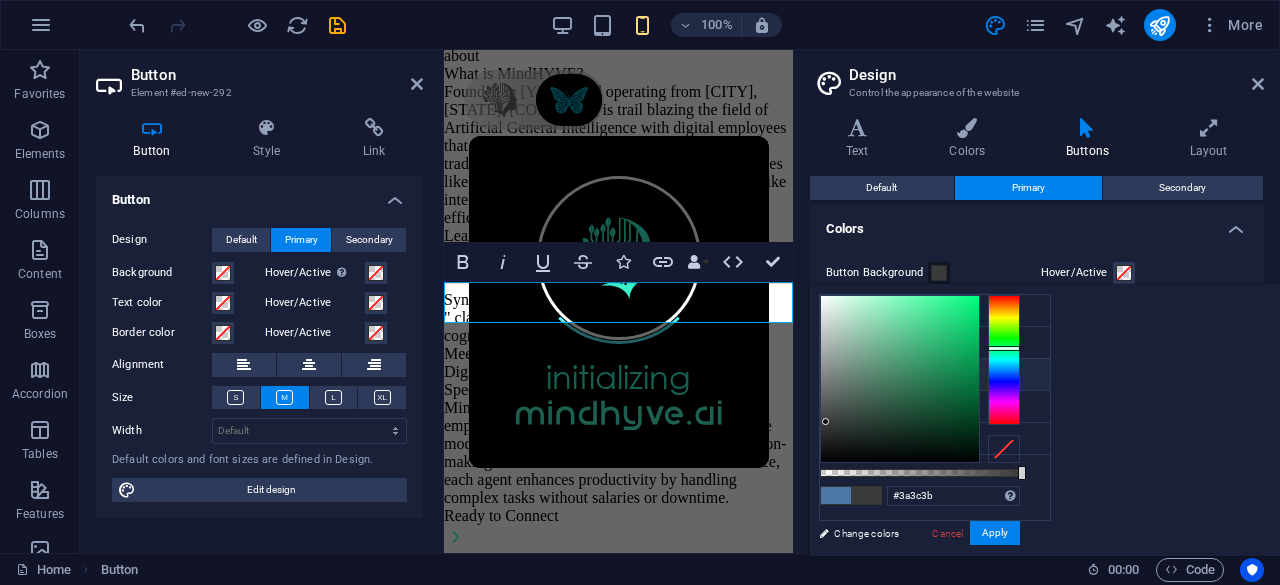 drag, startPoint x: 902, startPoint y: 367, endPoint x: 856, endPoint y: 239, distance: 136.01471 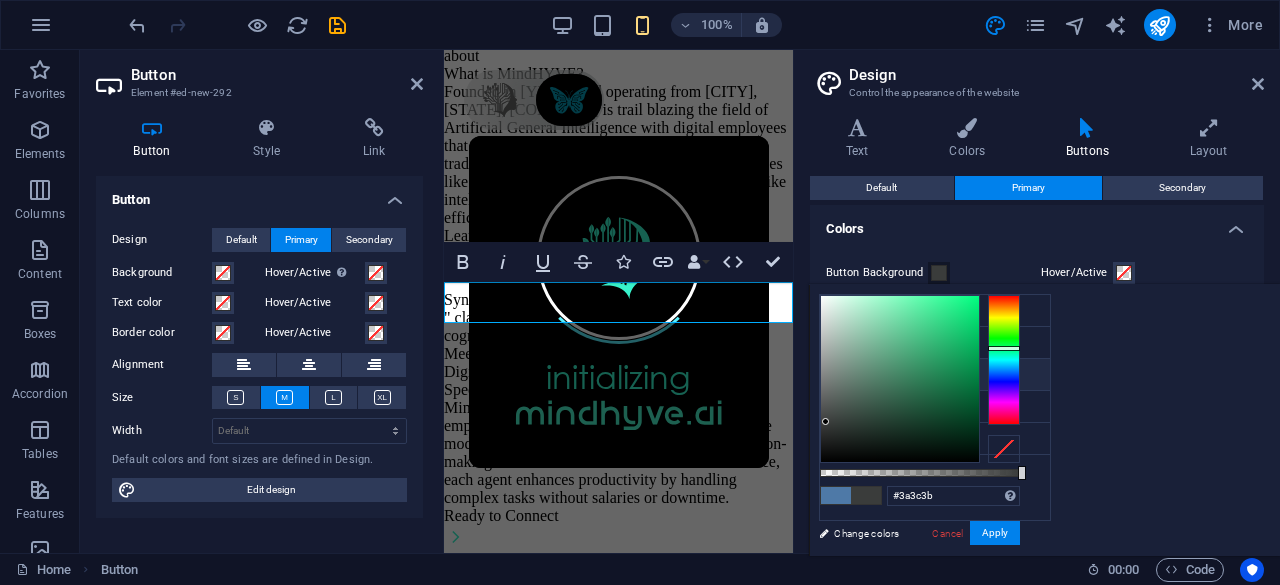 click on "Colors" at bounding box center (1037, 223) 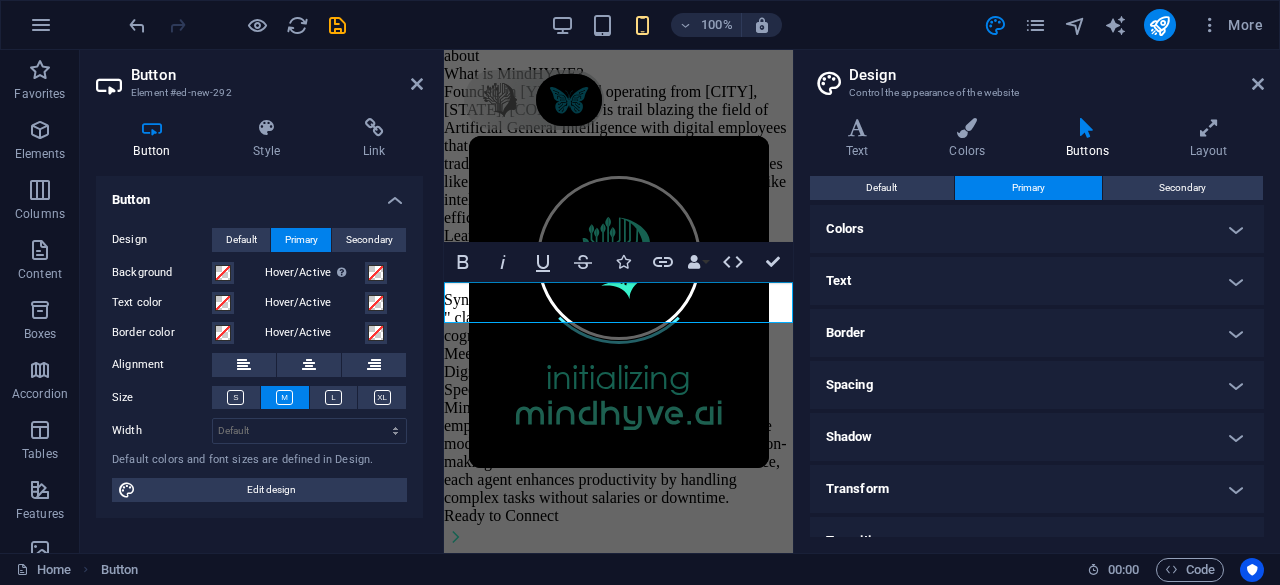 click on "Text" at bounding box center (1037, 281) 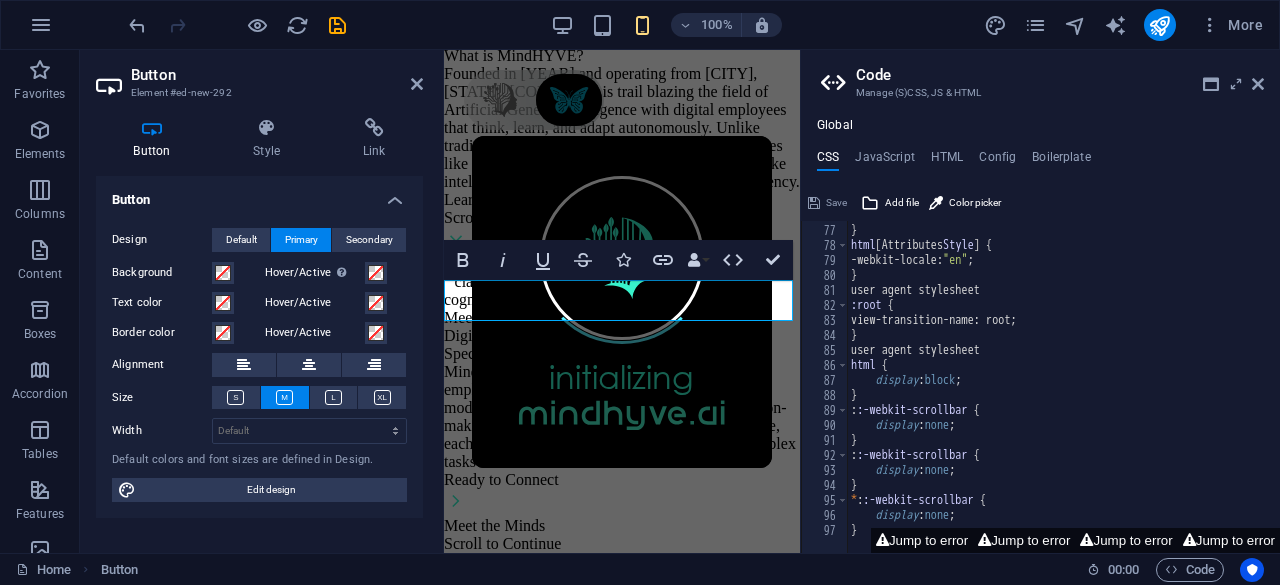 scroll, scrollTop: 12692, scrollLeft: 0, axis: vertical 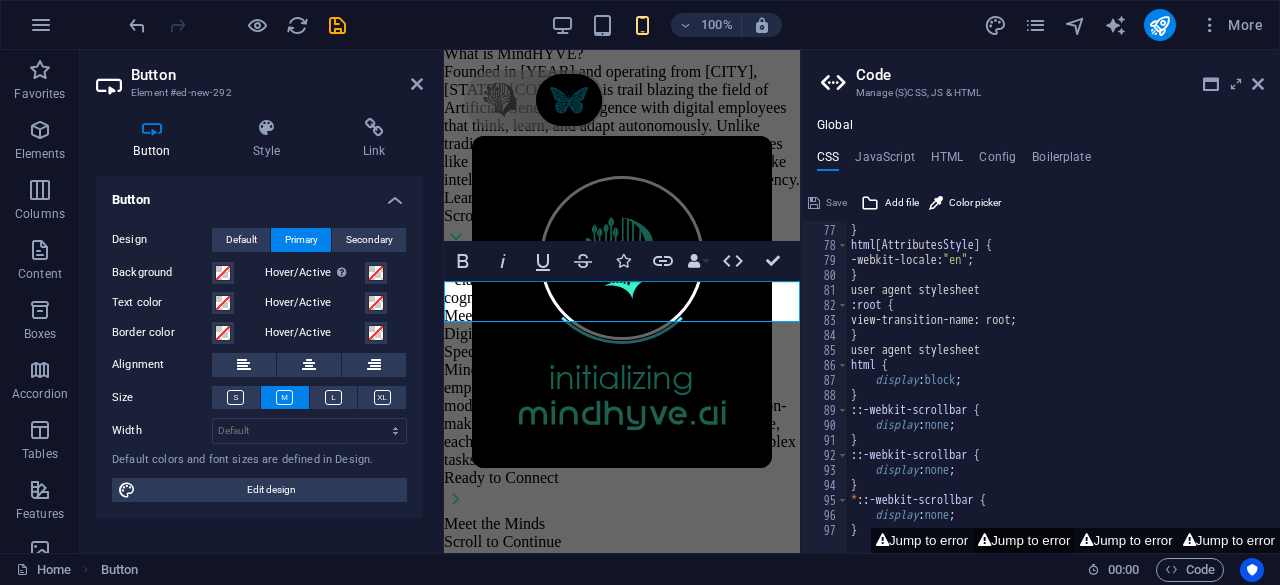 click on "Jump to error" at bounding box center [1024, 540] 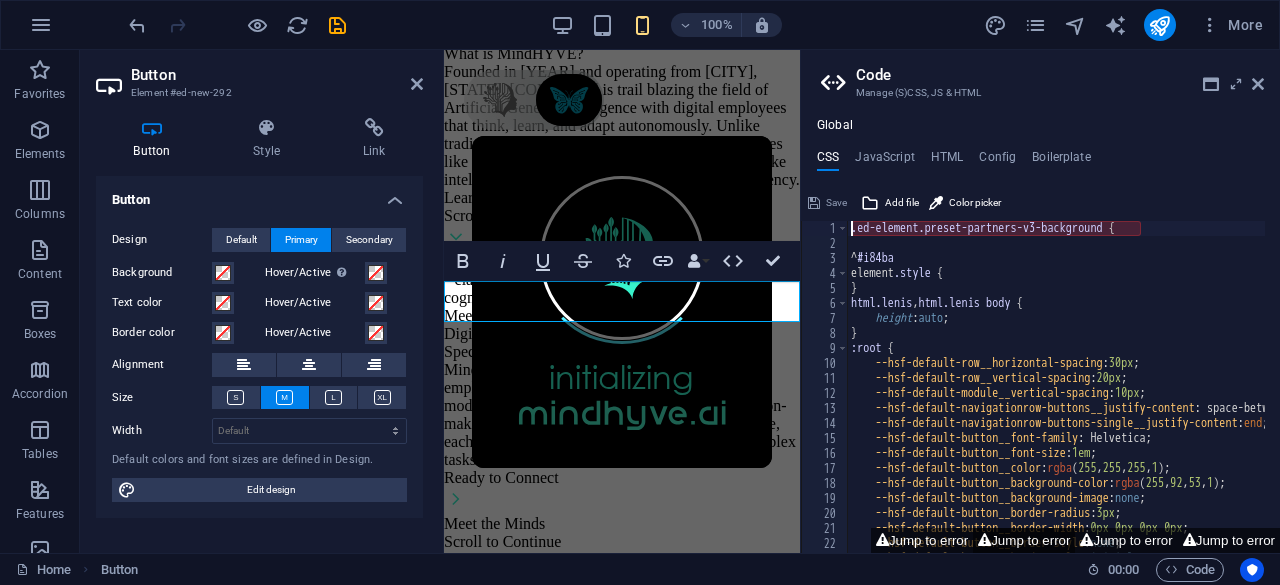 scroll, scrollTop: 0, scrollLeft: 0, axis: both 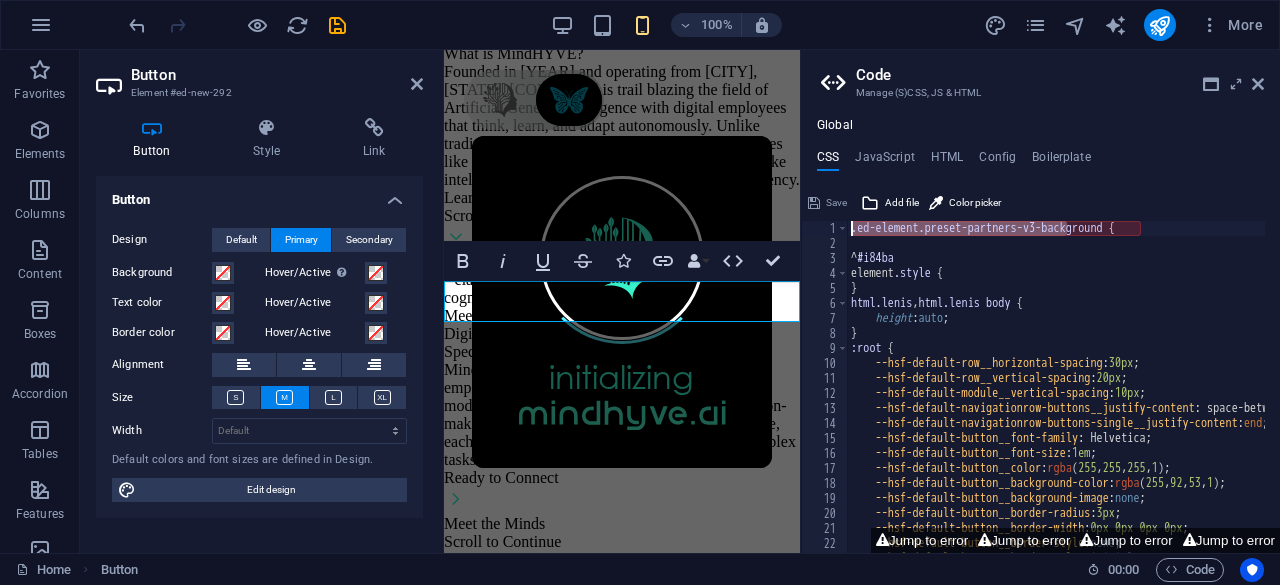 drag, startPoint x: 1064, startPoint y: 231, endPoint x: 836, endPoint y: 209, distance: 229.05894 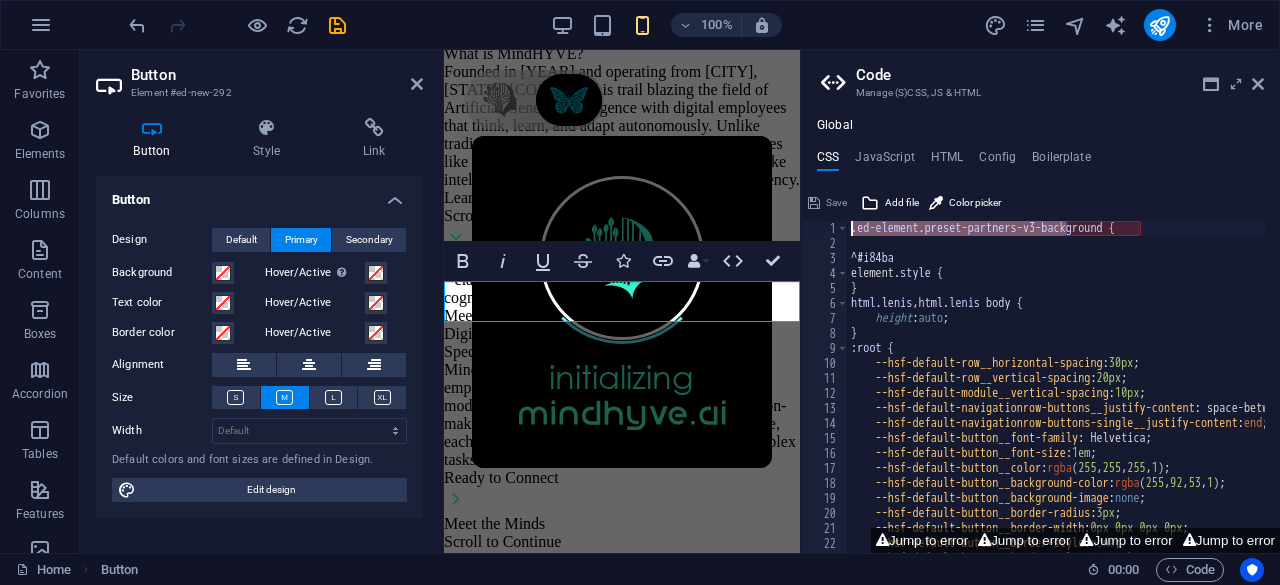 click on ".ed-element.preset-partners-v3-background { 1 2 3 4 5 6 7 8 9 10 11 12 13 14 15 16 17 18 19 20 21 22 23 24 .ed-element.preset-partners-v3-background   { ^ #i84ba element .style   { } html.lenis ,  html.lenis   body   {      height :  auto ; } :root   {      --hsf-default-row__horizontal-spacing :  30px ;      --hsf-default-row__vertical-spacing :  20px ;      --hsf-default-module__vertical-spacing :  10px ;      --hsf-default-navigationrow-buttons__justify-content : space-between;      --hsf-default-navigationrow-buttons-single__justify-content :  end ;      --hsf-default-button__font-family : Helvetica;      --hsf-default-button__font-size :  1em ;      --hsf-default-button__color :  rgba ( 255 ,  255 ,  255 ,  1 ) ;      --hsf-default-button__background-color :  rgba ( 255 ,  92 ,  53 ,  1 ) ;      --hsf-default-button__background-image :  none ;      --hsf-default-button__border-radius :  3px ;      --hsf-default-button__border-width :  0px   0px   0px   0px ;      --hsf-default-button__border-style :  ; ;" at bounding box center [1040, 370] 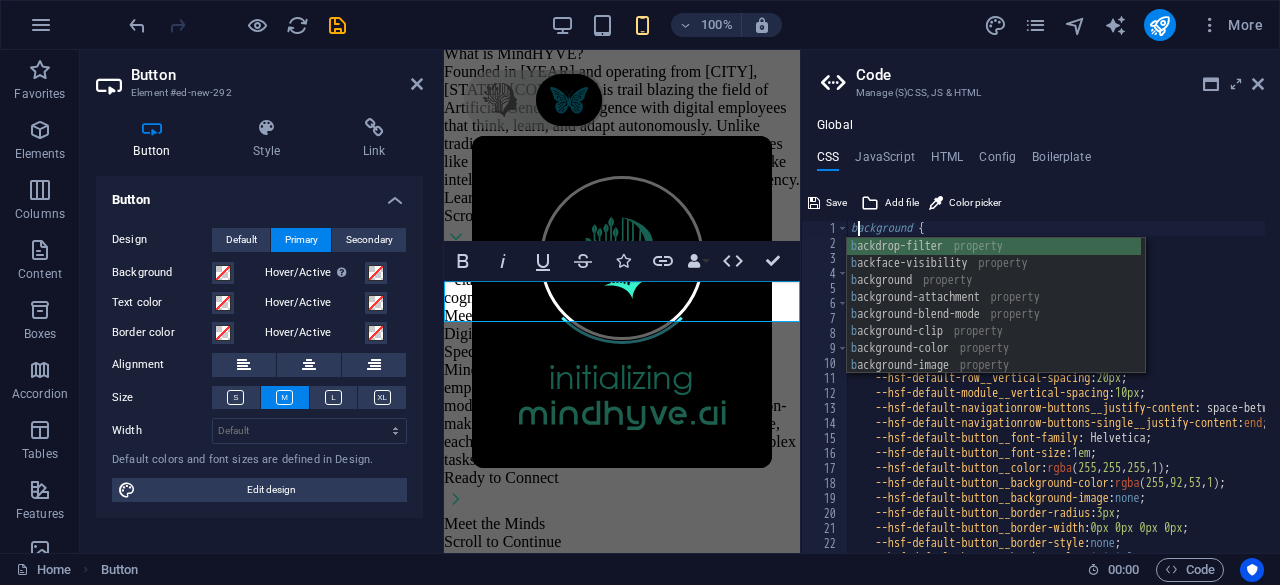 scroll, scrollTop: 0, scrollLeft: 0, axis: both 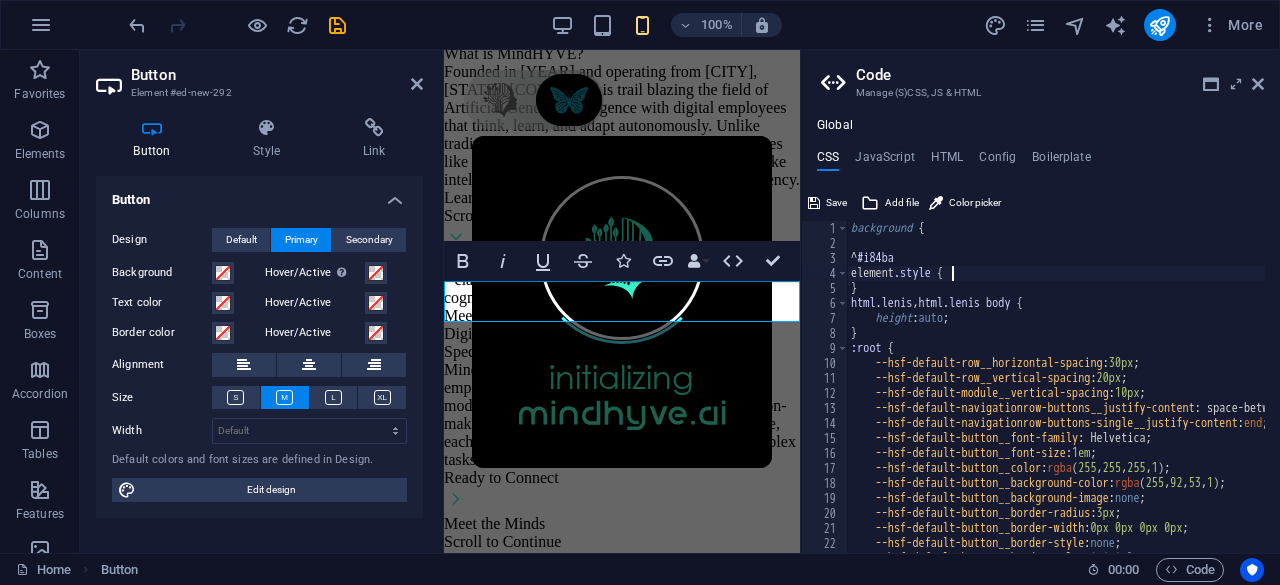 click at bounding box center (1270, 948) 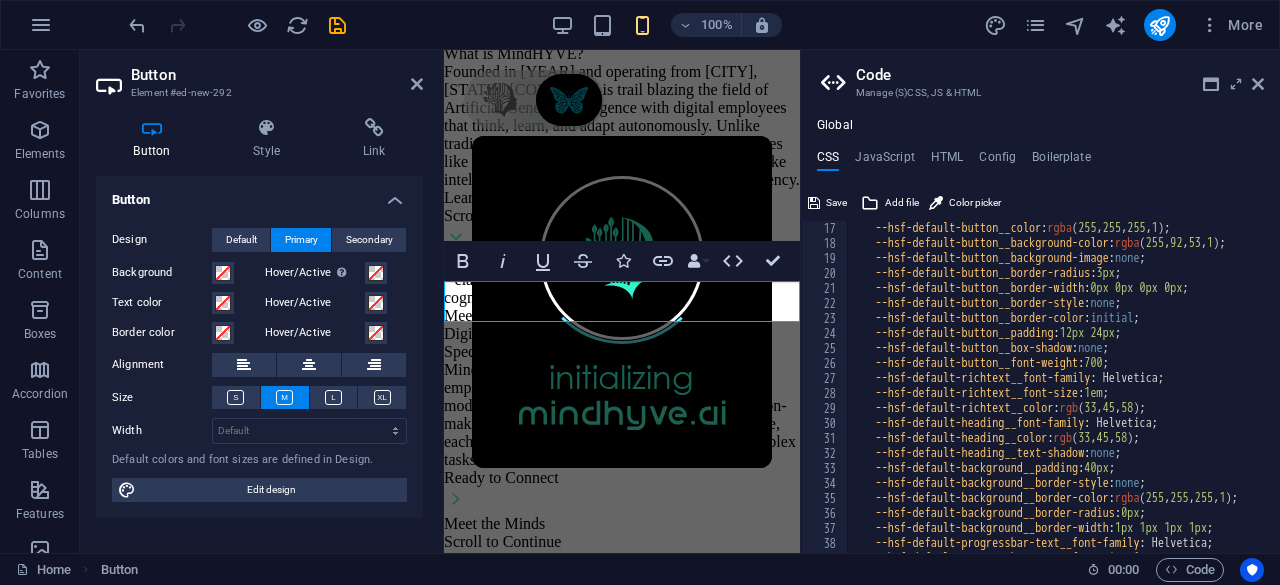 scroll, scrollTop: 0, scrollLeft: 0, axis: both 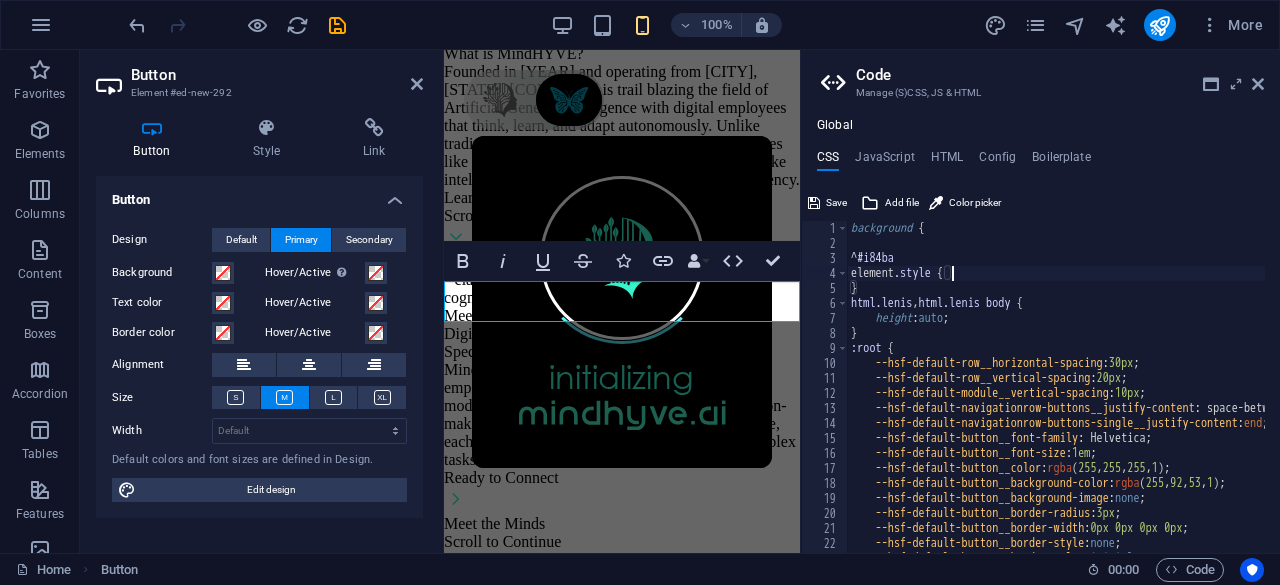 click on "background   { ^ #i84ba element .style   { } html.lenis ,  html.lenis   body   {      height :  auto ; } :root   {      --hsf-default-row__horizontal-spacing :  30px ;      --hsf-default-row__vertical-spacing :  20px ;      --hsf-default-module__vertical-spacing :  10px ;      --hsf-default-navigationrow-buttons__justify-content : space-between;      --hsf-default-navigationrow-buttons-single__justify-content :  end ;      --hsf-default-button__font-family : Helvetica;      --hsf-default-button__font-size :  1em ;      --hsf-default-button__color :  rgba ( 255 ,  255 ,  255 ,  1 ) ;      --hsf-default-button__background-color :  rgba ( 255 ,  92 ,  53 ,  1 ) ;      --hsf-default-button__background-image :  none ;      --hsf-default-button__border-radius :  3px ;      --hsf-default-button__border-width :  0px   0px   0px   0px ;      --hsf-default-button__border-style :  none ;      --hsf-default-button__border-color :  initial ;" at bounding box center (1130, 394) 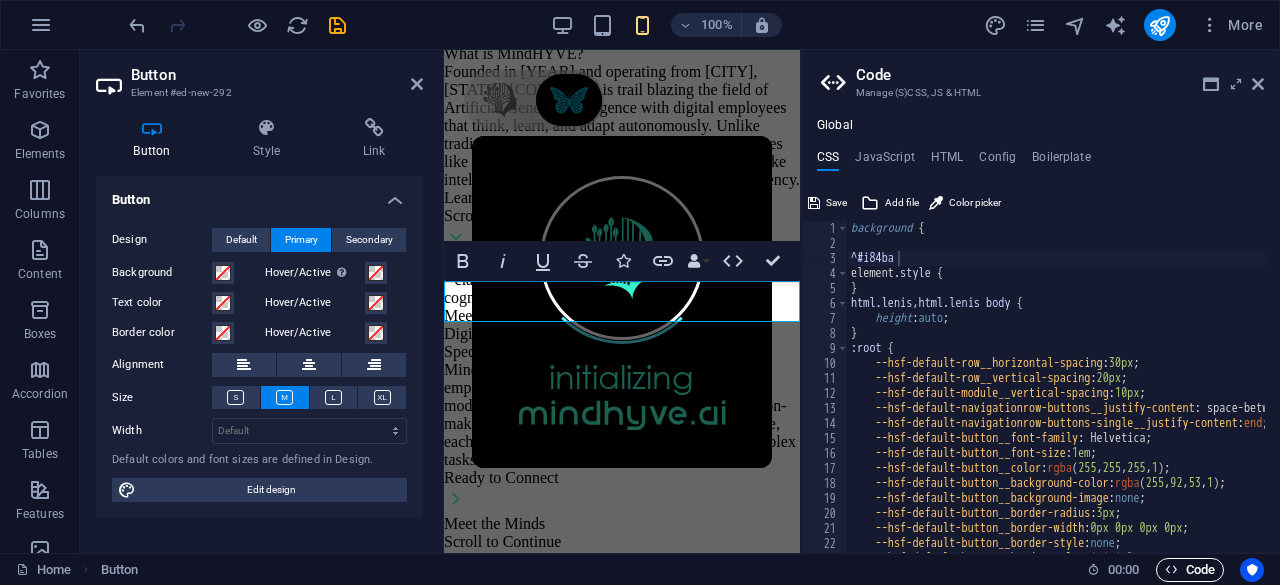 click on "Code" at bounding box center [1190, 570] 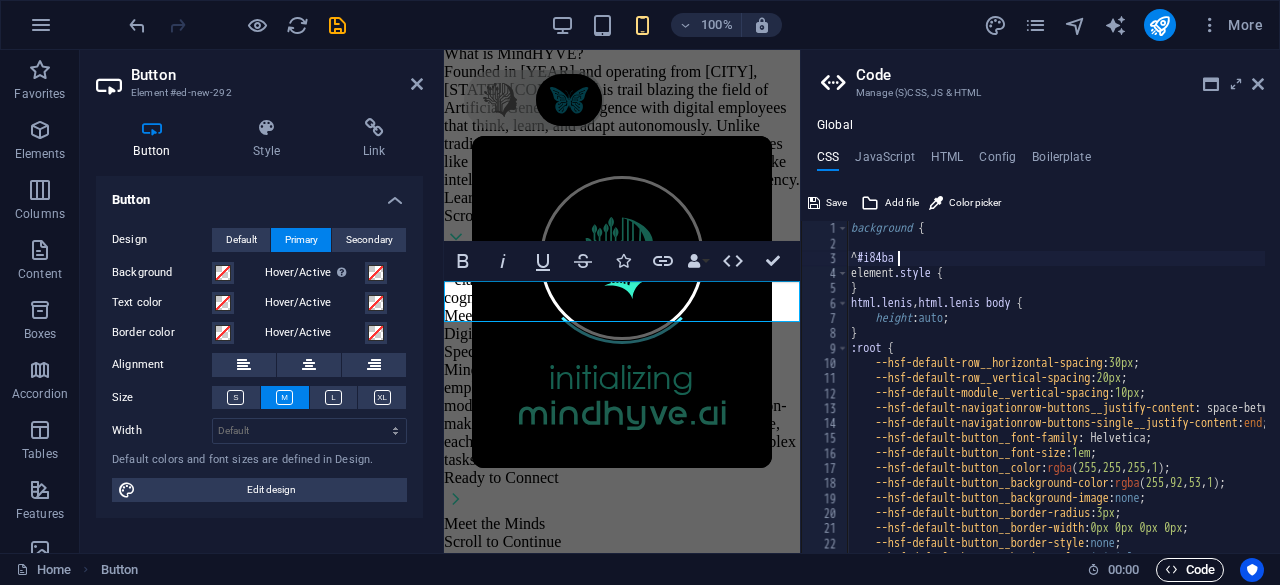 click on "Code" at bounding box center (1190, 570) 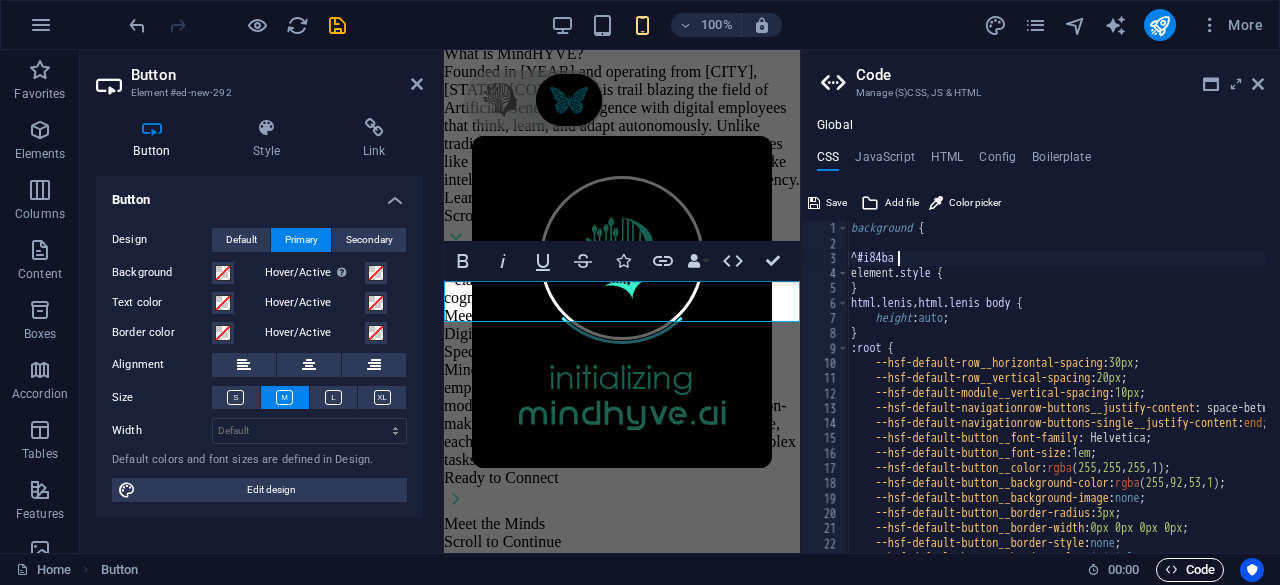 click on "Code" at bounding box center (1190, 570) 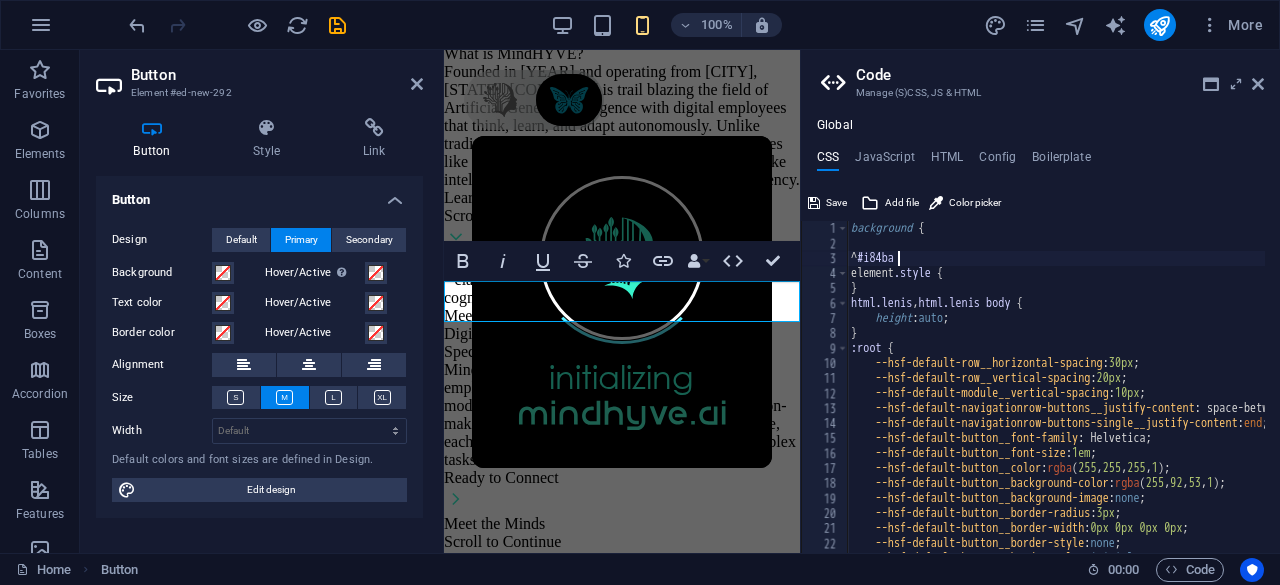 click on "background   { ^ #i84ba element .style   { } html.lenis ,  html.lenis   body   {      height :  auto ; } :root   {      --hsf-default-row__horizontal-spacing :  30px ;      --hsf-default-row__vertical-spacing :  20px ;      --hsf-default-module__vertical-spacing :  10px ;      --hsf-default-navigationrow-buttons__justify-content : space-between;      --hsf-default-navigationrow-buttons-single__justify-content :  end ;      --hsf-default-button__font-family : Helvetica;      --hsf-default-button__font-size :  1em ;      --hsf-default-button__color :  rgba ( 255 ,  255 ,  255 ,  1 ) ;      --hsf-default-button__background-color :  rgba ( 255 ,  92 ,  53 ,  1 ) ;      --hsf-default-button__background-image :  none ;      --hsf-default-button__border-radius :  3px ;      --hsf-default-button__border-width :  0px   0px   0px   0px ;      --hsf-default-button__border-style :  none ;      --hsf-default-button__border-color :  initial ;" at bounding box center [1130, 394] 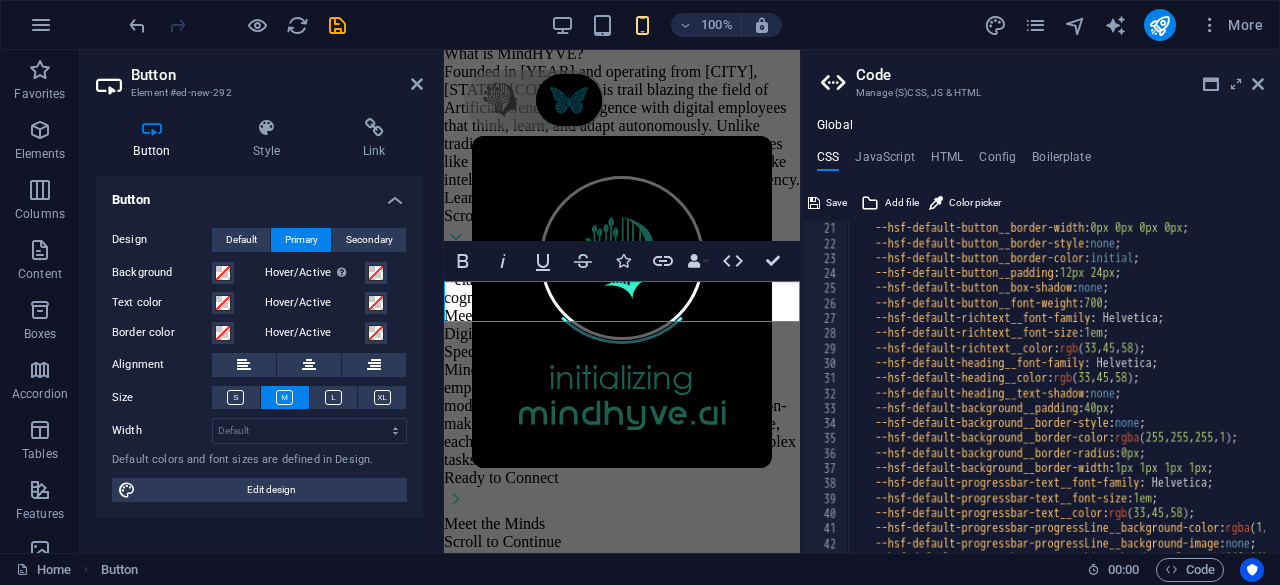 scroll, scrollTop: 600, scrollLeft: 0, axis: vertical 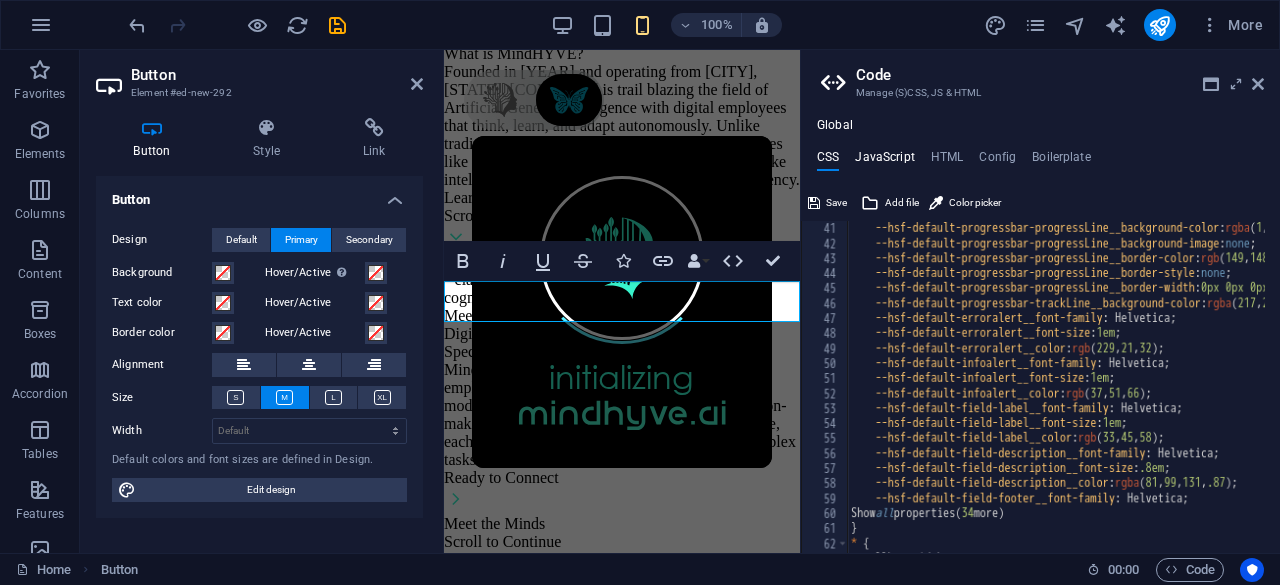 click on "JavaScript" at bounding box center [884, 161] 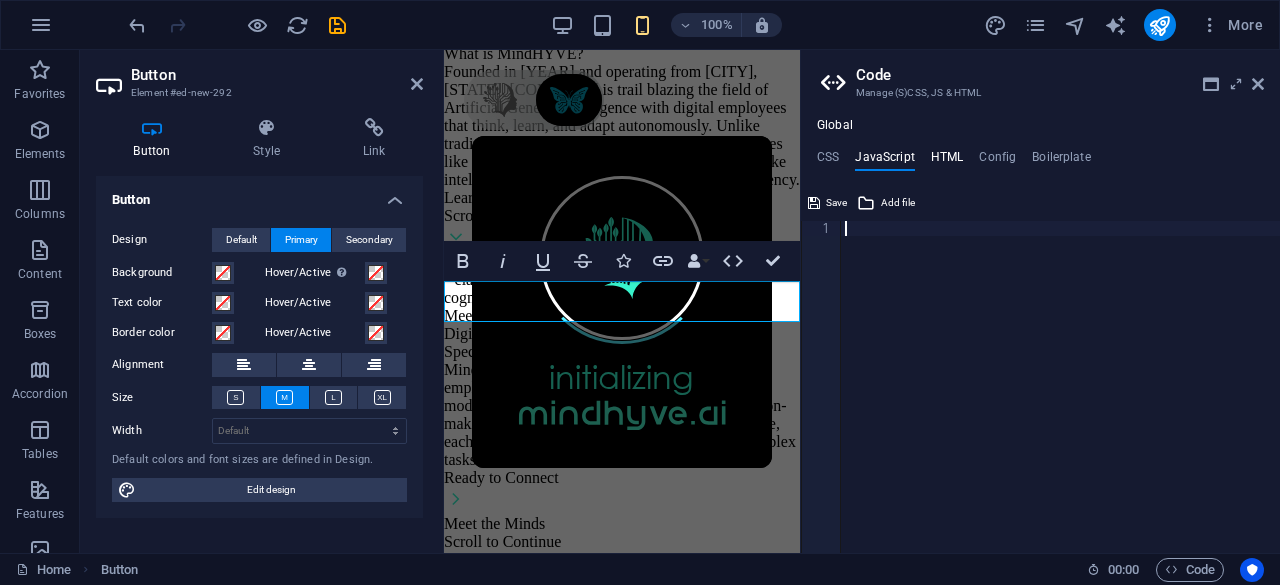 click on "HTML" at bounding box center [947, 161] 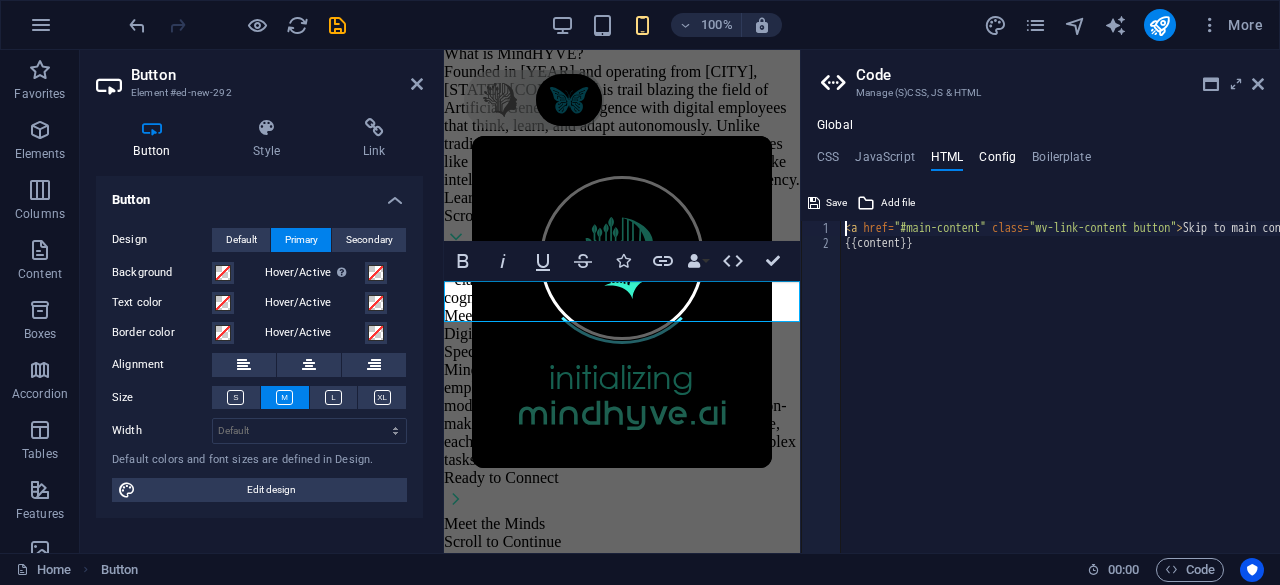 click on "Config" at bounding box center (997, 161) 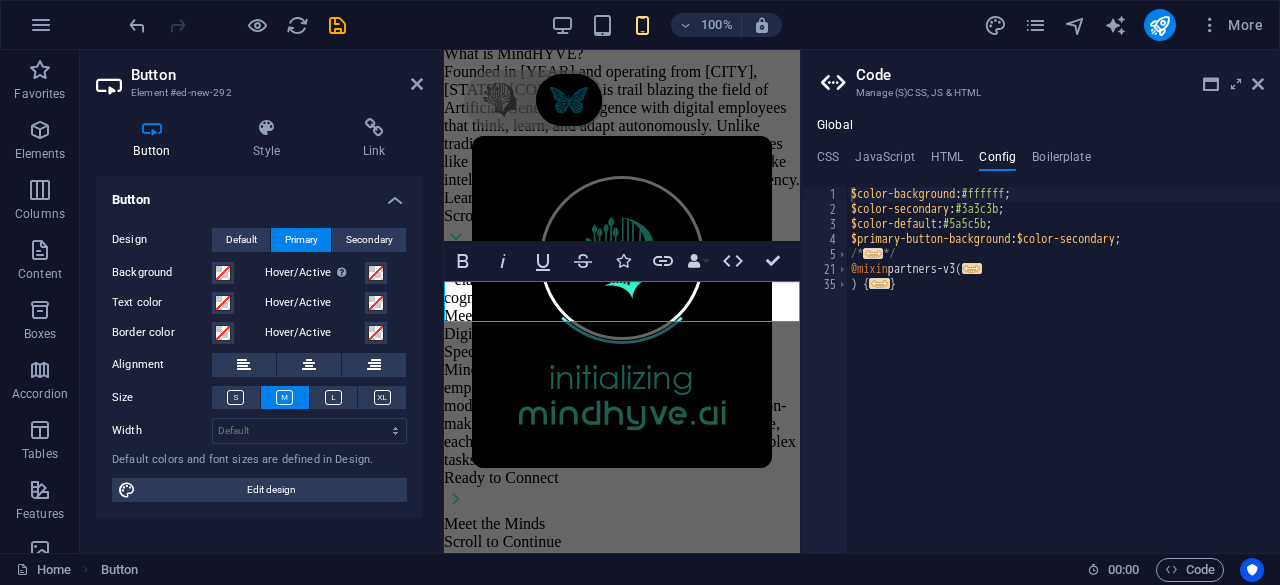 click on "CSS JavaScript HTML Config Boilerplate" at bounding box center (1040, 161) 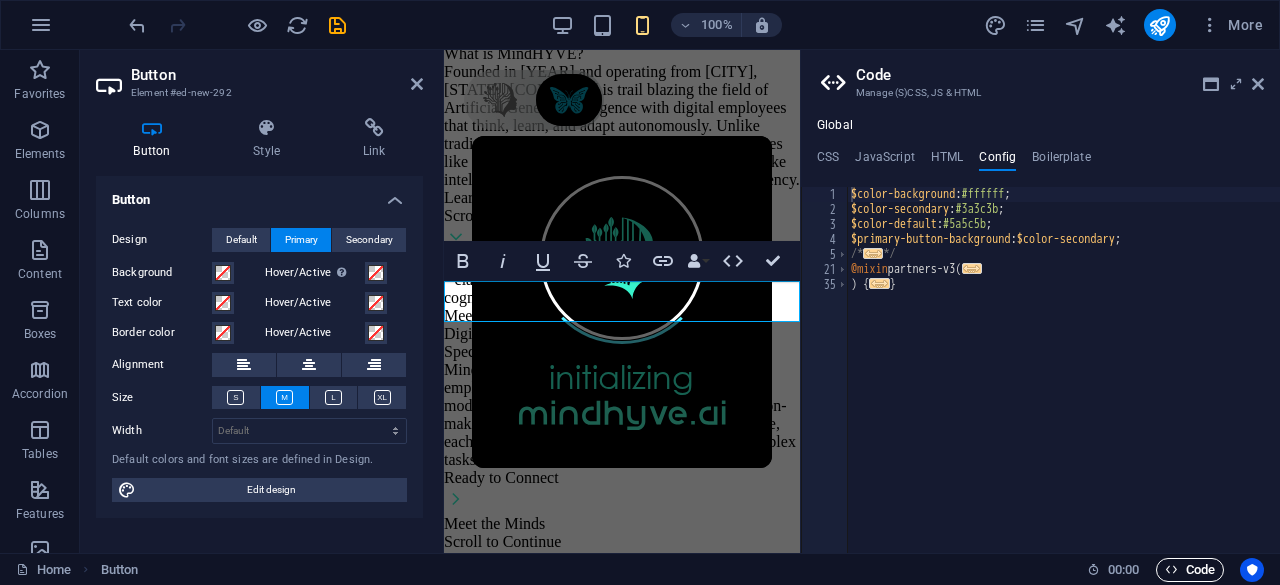 click on "Code" at bounding box center [1190, 570] 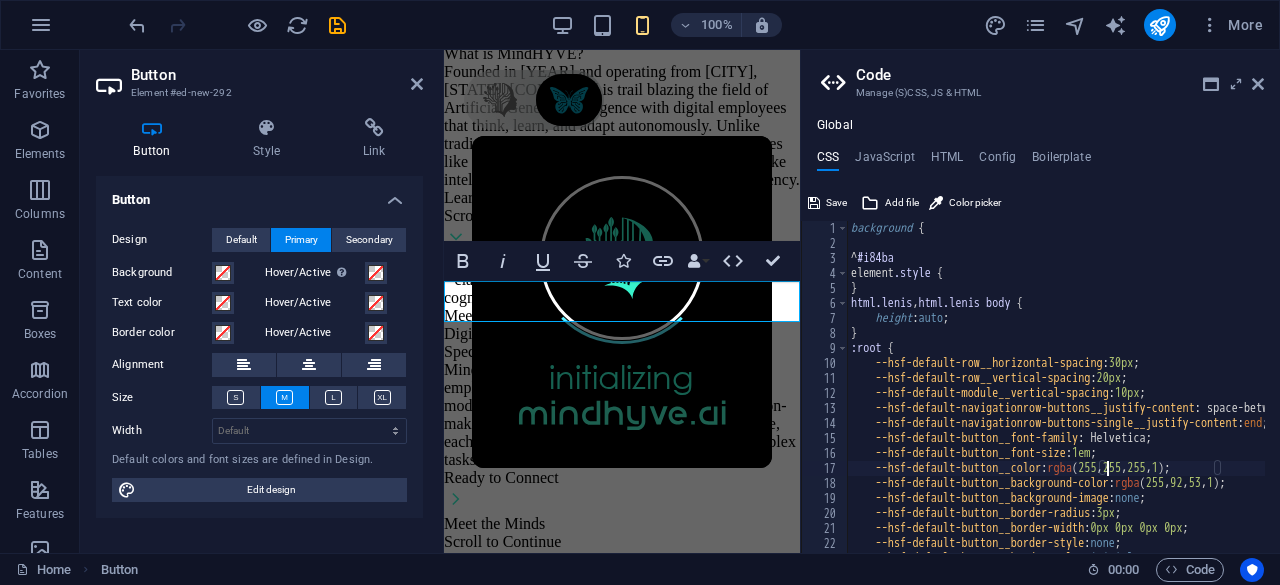 scroll, scrollTop: 0, scrollLeft: 0, axis: both 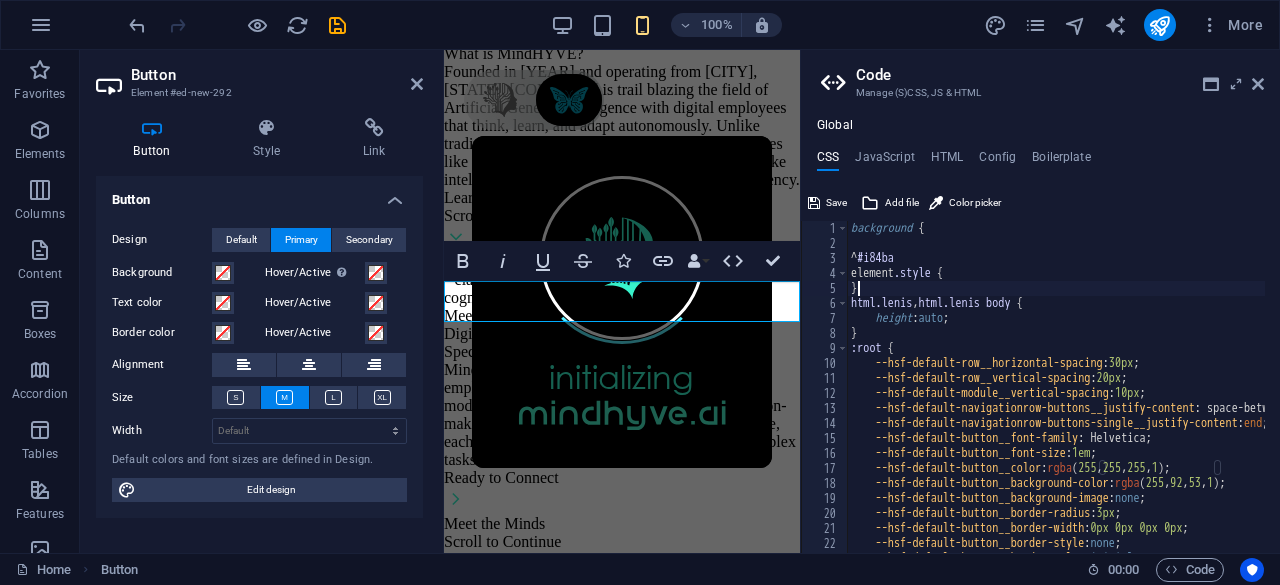 click on "background   { ^ #i84ba element .style   { } html.lenis ,  html.lenis   body   {      height :  auto ; } :root   {      --hsf-default-row__horizontal-spacing :  30px ;      --hsf-default-row__vertical-spacing :  20px ;      --hsf-default-module__vertical-spacing :  10px ;      --hsf-default-navigationrow-buttons__justify-content : space-between;      --hsf-default-navigationrow-buttons-single__justify-content :  end ;      --hsf-default-button__font-family : Helvetica;      --hsf-default-button__font-size :  1em ;      --hsf-default-button__color :  rgba ( 255 ,  255 ,  255 ,  1 ) ;      --hsf-default-button__background-color :  rgba ( 255 ,  92 ,  53 ,  1 ) ;      --hsf-default-button__background-image :  none ;      --hsf-default-button__border-radius :  3px ;      --hsf-default-button__border-width :  0px   0px   0px   0px ;      --hsf-default-button__border-style :  none ;      --hsf-default-button__border-color :  initial ;" at bounding box center [1130, 394] 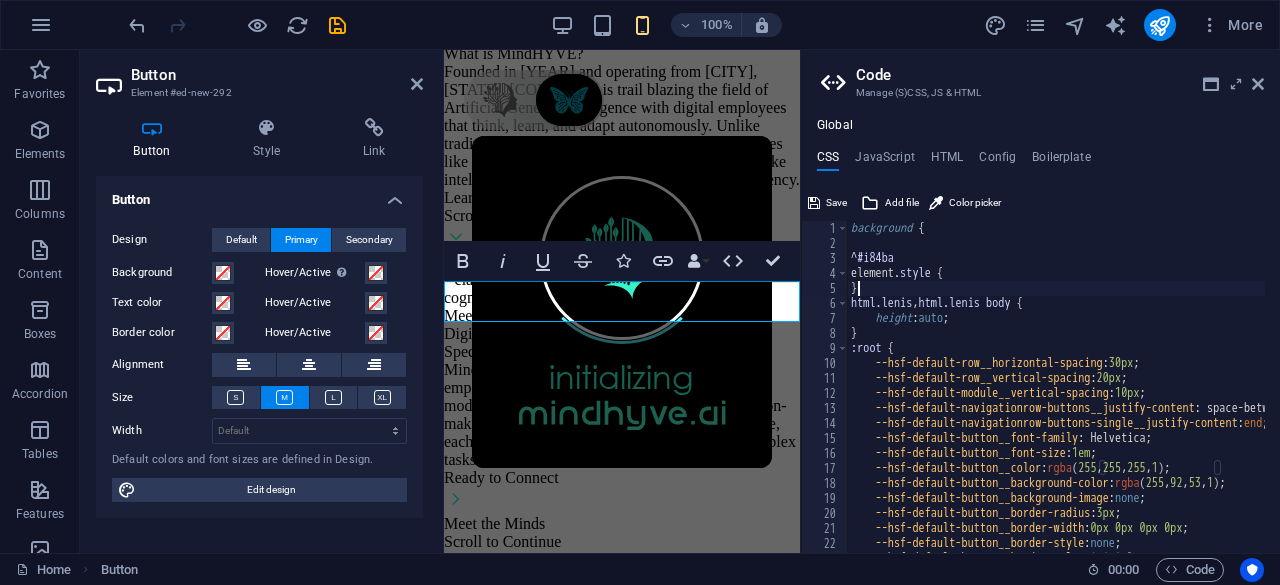 type on "}" 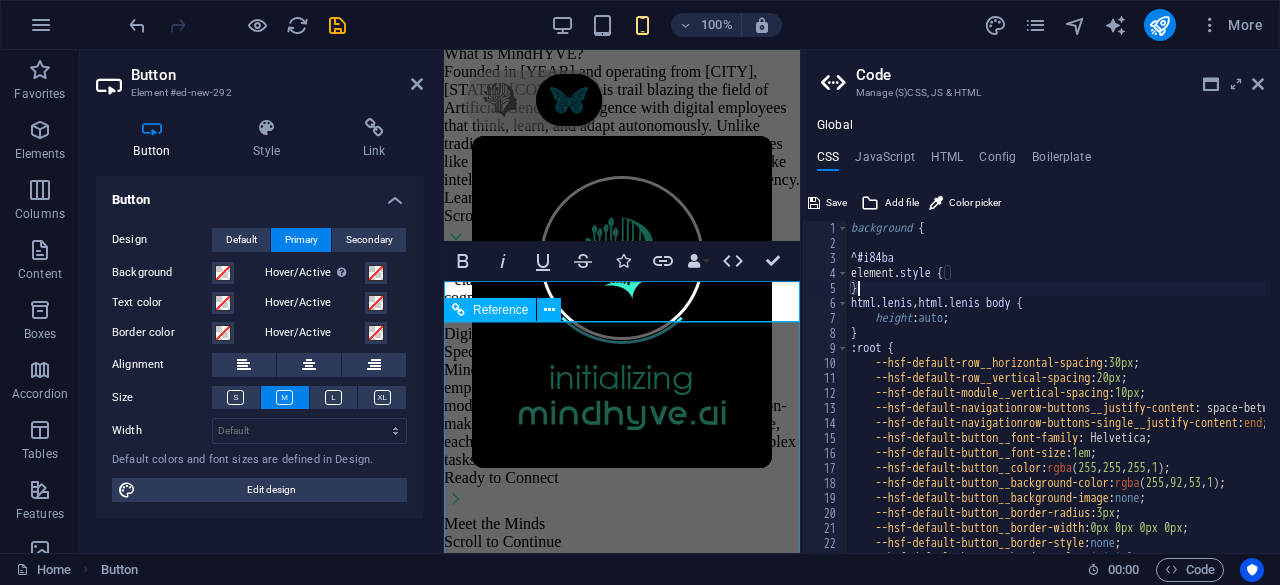drag, startPoint x: 756, startPoint y: 325, endPoint x: 1114, endPoint y: 329, distance: 358.02234 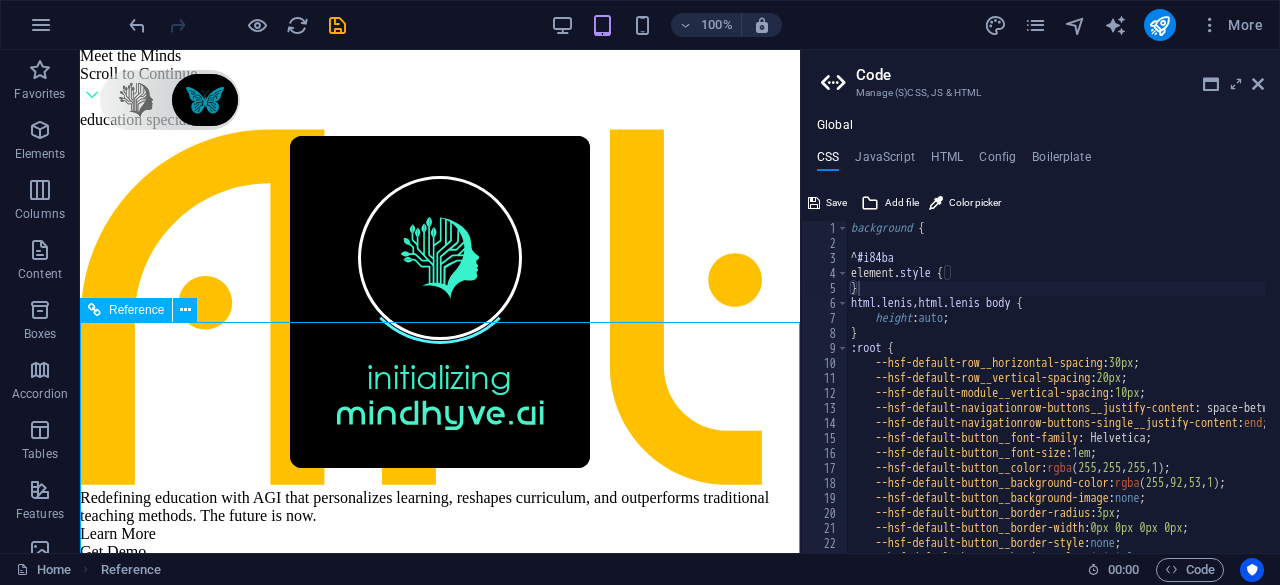 scroll, scrollTop: 10315, scrollLeft: 0, axis: vertical 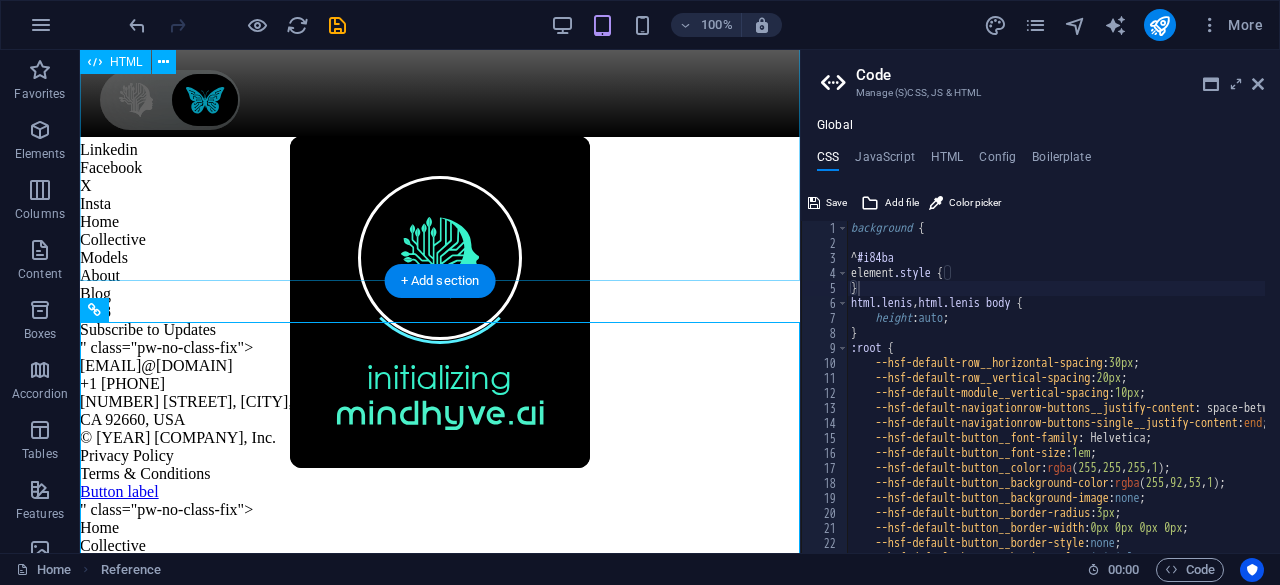 click on "[COMPANY] | Where Intelligence Meets Sustainability
" class="pw-no-class-fix">
Home Collective Models About Blog Contact Ava Arthur Chiron Justine Meet the Collective Agents Ava Arthur Chiron Justine Meet the Collective Models About Blog Contact
" class="pw-no-class-fix">
[COMPANY] Where Intelligence Meets Sustainability Beyond Artificial Intelligence – Restoring Human Potential Through  Agentic AI  Systems Ready to Connect Discover Solutions Solutions Scroll to Discover about What is [COMPANY]?" at bounding box center [440, -3058] 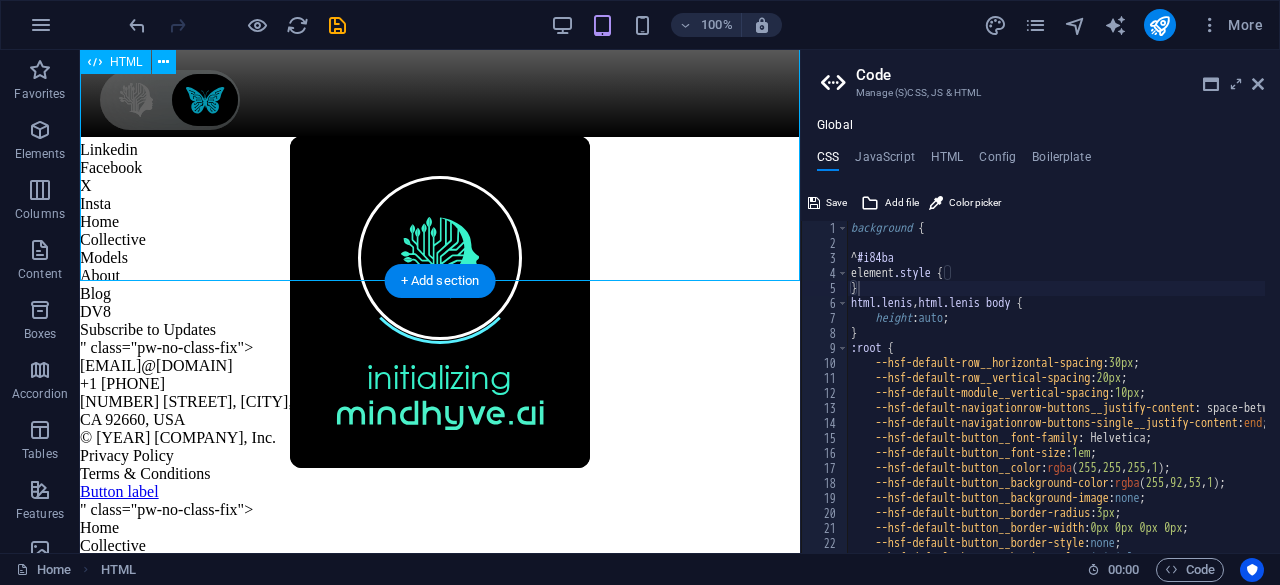 click on "[COMPANY] | Where Intelligence Meets Sustainability
" class="pw-no-class-fix">
Home Collective Models About Blog Contact Ava Arthur Chiron Justine Meet the Collective Agents Ava Arthur Chiron Justine Meet the Collective Models About Blog Contact
" class="pw-no-class-fix">
[COMPANY] Where Intelligence Meets Sustainability Beyond Artificial Intelligence – Restoring Human Potential Through  Agentic AI  Systems Ready to Connect Discover Solutions Solutions Scroll to Discover about What is [COMPANY]?" at bounding box center (440, -3058) 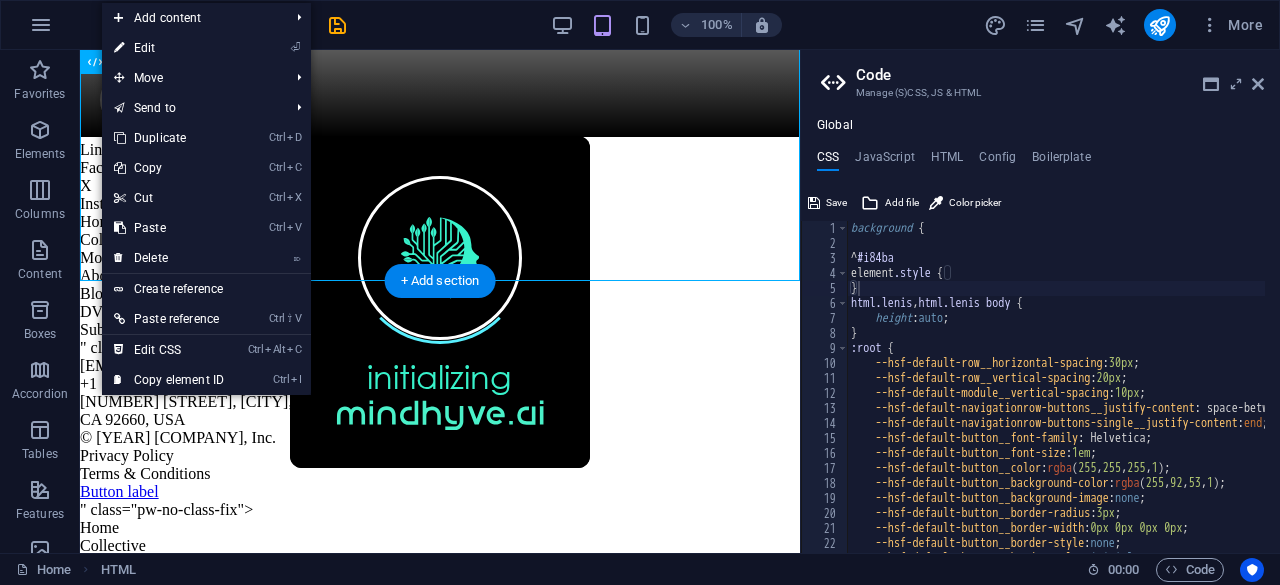 click on "[COMPANY] | Where Intelligence Meets Sustainability
" class="pw-no-class-fix">
Home Collective Models About Blog Contact Ava Arthur Chiron Justine Meet the Collective Agents Ava Arthur Chiron Justine Meet the Collective Models About Blog Contact
" class="pw-no-class-fix">
[COMPANY] Where Intelligence Meets Sustainability Beyond Artificial Intelligence – Restoring Human Potential Through  Agentic AI  Systems Ready to Connect Discover Solutions Solutions Scroll to Discover about What is [COMPANY]?" at bounding box center (440, -3058) 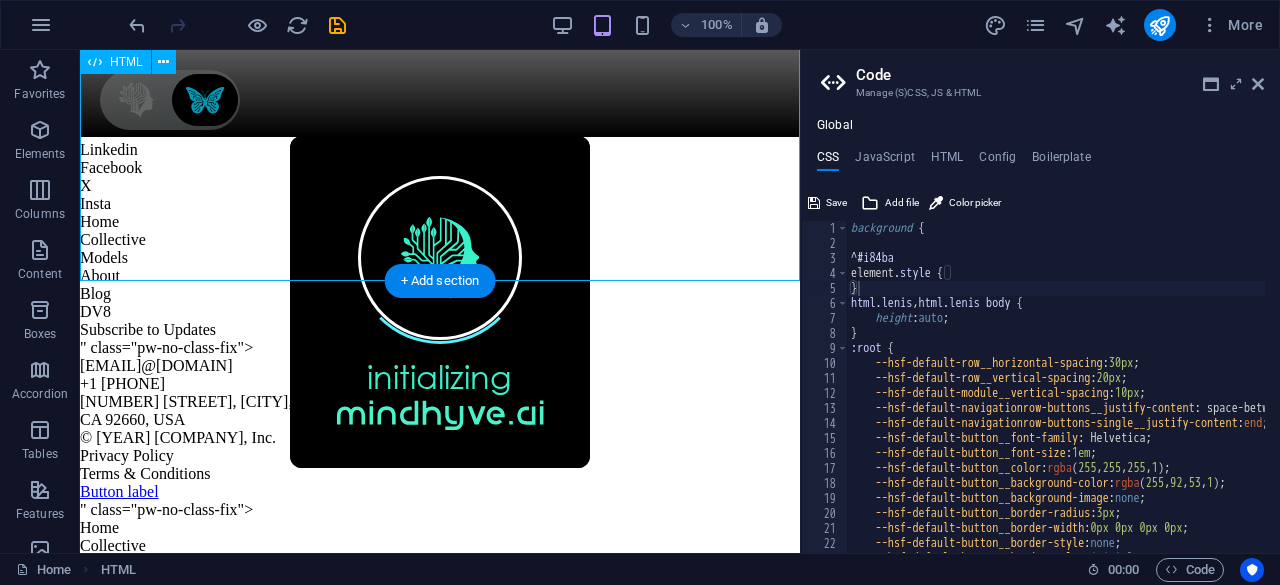 click on "[COMPANY] | Where Intelligence Meets Sustainability
" class="pw-no-class-fix">
Home Collective Models About Blog Contact Ava Arthur Chiron Justine Meet the Collective Agents Ava Arthur Chiron Justine Meet the Collective Models About Blog Contact
" class="pw-no-class-fix">
[COMPANY] Where Intelligence Meets Sustainability Beyond Artificial Intelligence – Restoring Human Potential Through  Agentic AI  Systems Ready to Connect Discover Solutions Solutions Scroll to Discover about What is [COMPANY]?" at bounding box center [440, -3058] 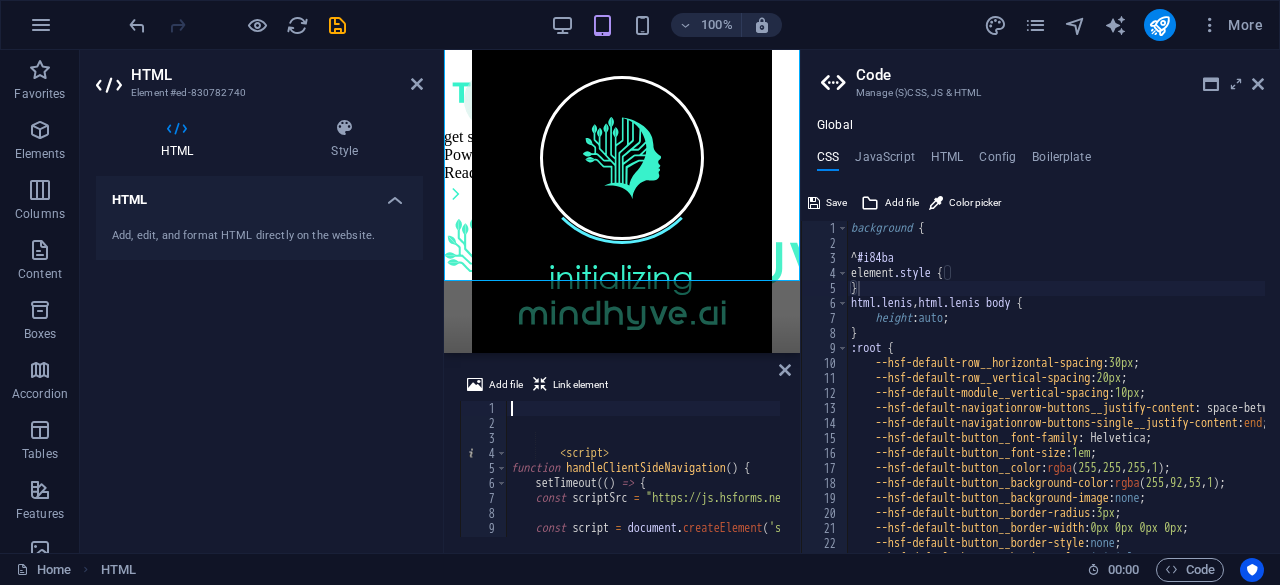 scroll, scrollTop: 12692, scrollLeft: 0, axis: vertical 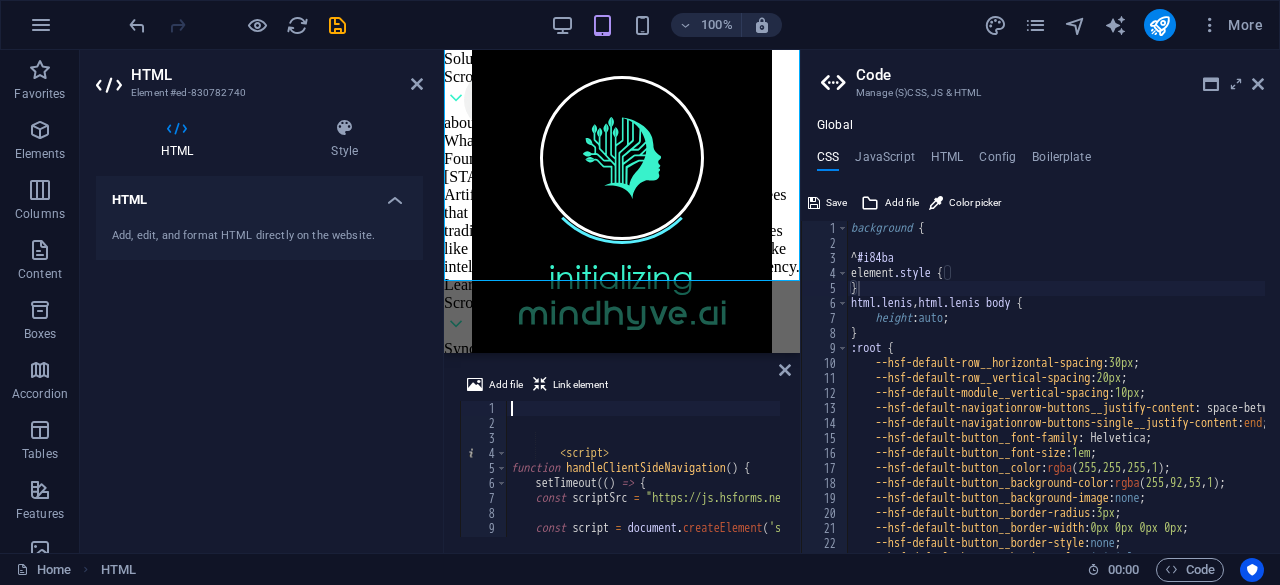 click on "HTML Style HTML Add, edit, and format HTML directly on the website. Preset Element Layout How this element expands within the layout (Flexbox). Size Default auto px % 1/1 1/2 1/3 1/4 1/5 1/6 1/7 1/8 1/9 1/10 Grow Shrink Order Container layout Visible Visible Opacity 100 % Overflow Spacing Margin Default auto px % rem vw vh Custom Custom auto px % rem vw vh auto px % rem vw vh auto px % rem vw vh auto px % rem vw vh Padding Default px rem % vh vw Custom Custom px rem % vh vw px rem % vh vw px rem % vh vw px rem % vh vw Border Style              - Width 1 auto px rem % vh vw Custom Custom 1 auto px rem % vh vw 1 auto px rem % vh vw 1 auto px rem % vh vw 1 auto px rem % vh vw  - Color Round corners Default px rem % vh vw Custom Custom px rem % vh vw px rem % vh vw px rem % vh vw px rem % vh vw Shadow Default None Outside Inside Color X offset 0 px rem vh vw Y offset 0 px rem vh vw Blur 0 px rem % vh vw Spread 0 px rem vh vw Text Shadow Default None Outside Color X offset 0 px rem vh vw Y offset 0 px vh" at bounding box center [259, 327] 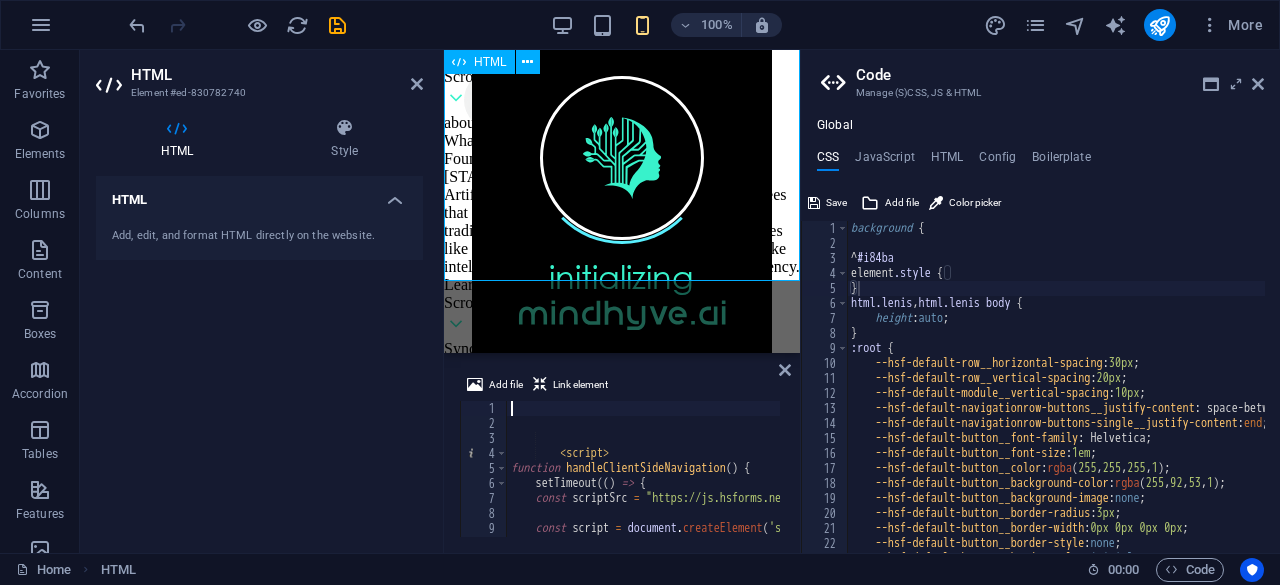 click on "[COMPANY] | Where Intelligence Meets Sustainability
" class="pw-no-class-fix">
Home Collective Models About Blog Contact Ava Arthur Chiron Justine Meet the Collective Agents Ava Arthur Chiron Justine Meet the Collective Models About Blog Contact
" class="pw-no-class-fix">
[COMPANY] Where Intelligence Meets Sustainability Beyond Artificial Intelligence – Restoring Human Potential Through  Agentic AI  Systems Ready to Connect Discover Solutions Solutions Scroll to Discover about What is [COMPANY]?" at bounding box center (622, -5221) 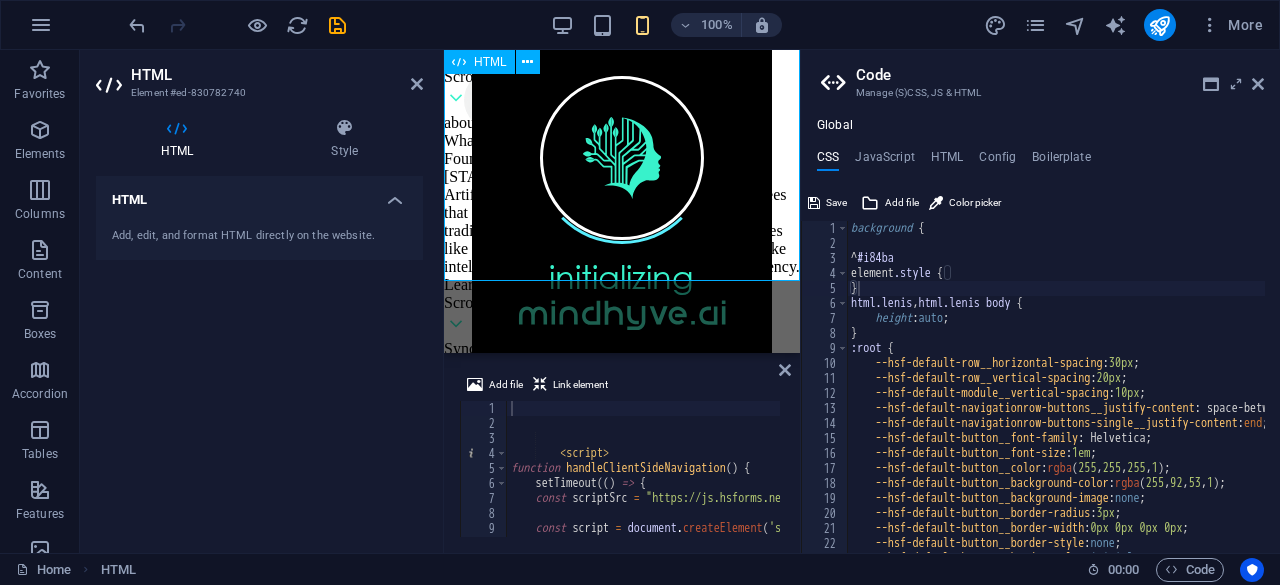 click on "[COMPANY] | Where Intelligence Meets Sustainability
" class="pw-no-class-fix">
Home Collective Models About Blog Contact Ava Arthur Chiron Justine Meet the Collective Agents Ava Arthur Chiron Justine Meet the Collective Models About Blog Contact
" class="pw-no-class-fix">
[COMPANY] Where Intelligence Meets Sustainability Beyond Artificial Intelligence – Restoring Human Potential Through  Agentic AI  Systems Ready to Connect Discover Solutions Solutions Scroll to Discover about What is [COMPANY]?" at bounding box center (622, -5221) 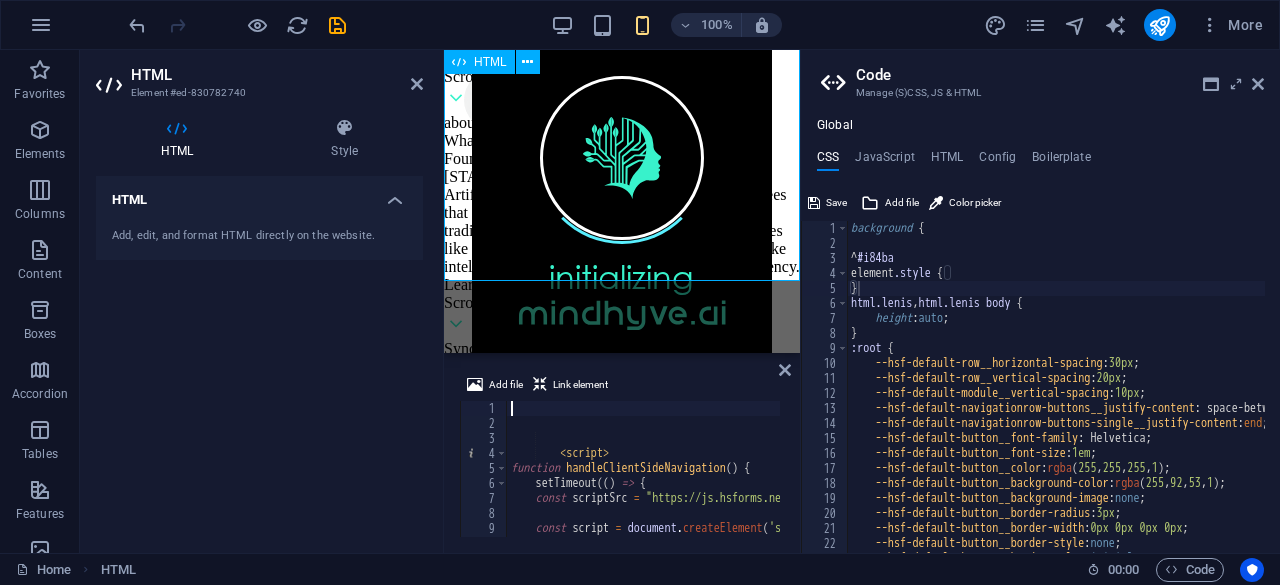 click on "[COMPANY] | Where Intelligence Meets Sustainability
" class="pw-no-class-fix">
Home Collective Models About Blog Contact Ava Arthur Chiron Justine Meet the Collective Agents Ava Arthur Chiron Justine Meet the Collective Models About Blog Contact
" class="pw-no-class-fix">
[COMPANY] Where Intelligence Meets Sustainability Beyond Artificial Intelligence – Restoring Human Potential Through  Agentic AI  Systems Ready to Connect Discover Solutions Solutions Scroll to Discover about What is [COMPANY]?" at bounding box center [622, -5221] 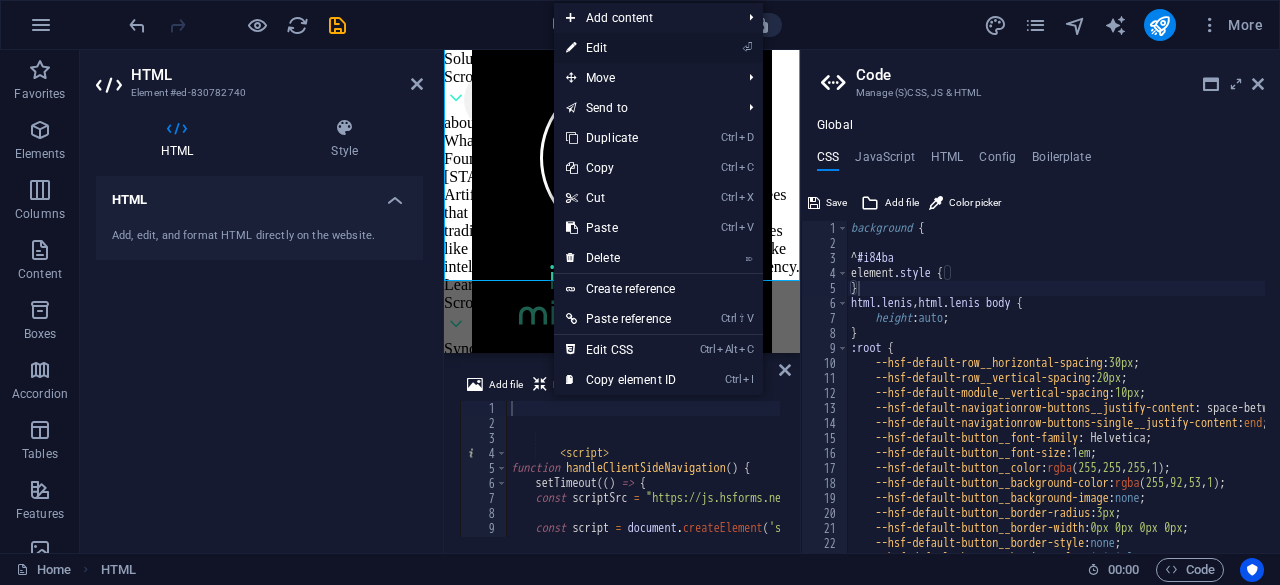 click on "⏎  Edit" at bounding box center (621, 48) 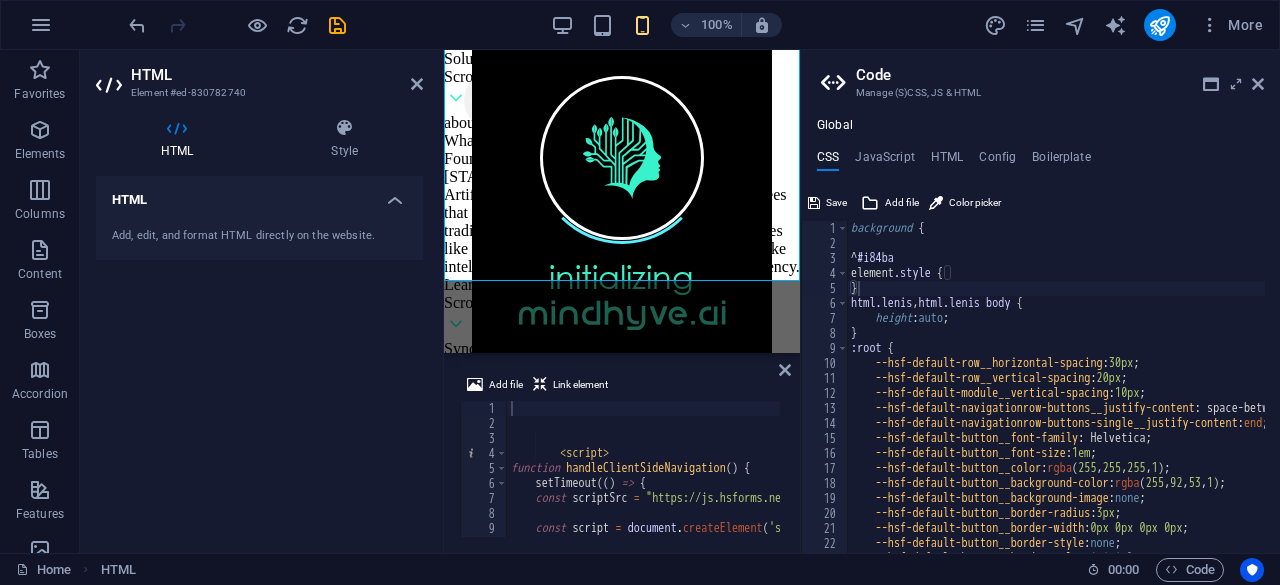 click on "Manage (S)CSS, JS & HTML" at bounding box center [1040, 93] 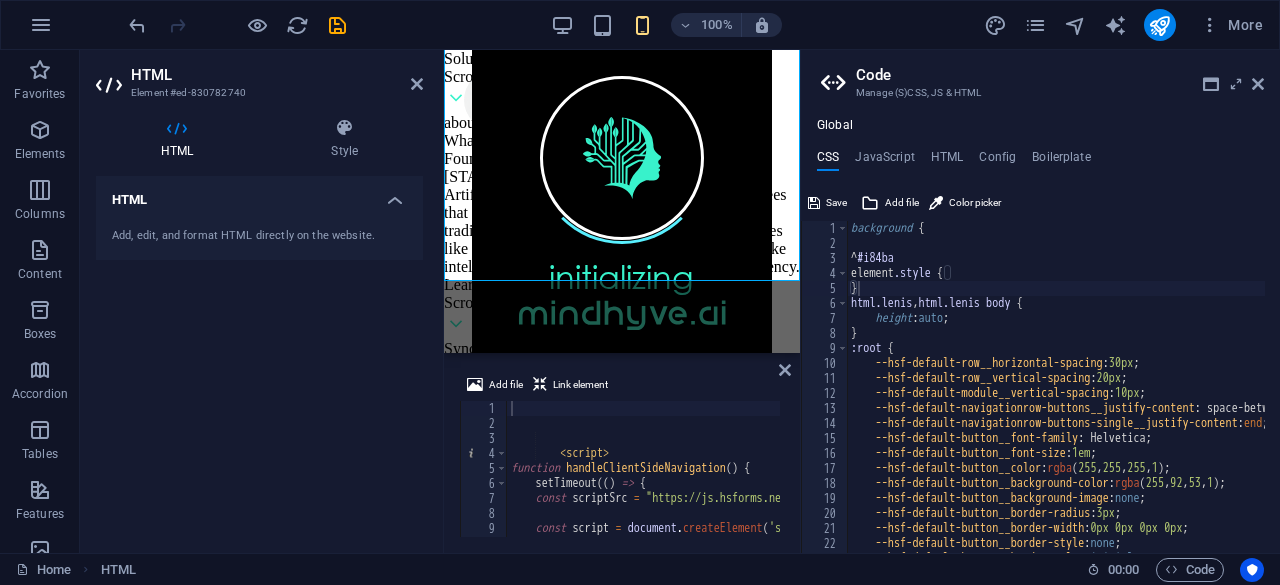 drag, startPoint x: 914, startPoint y: 101, endPoint x: 840, endPoint y: 119, distance: 76.15773 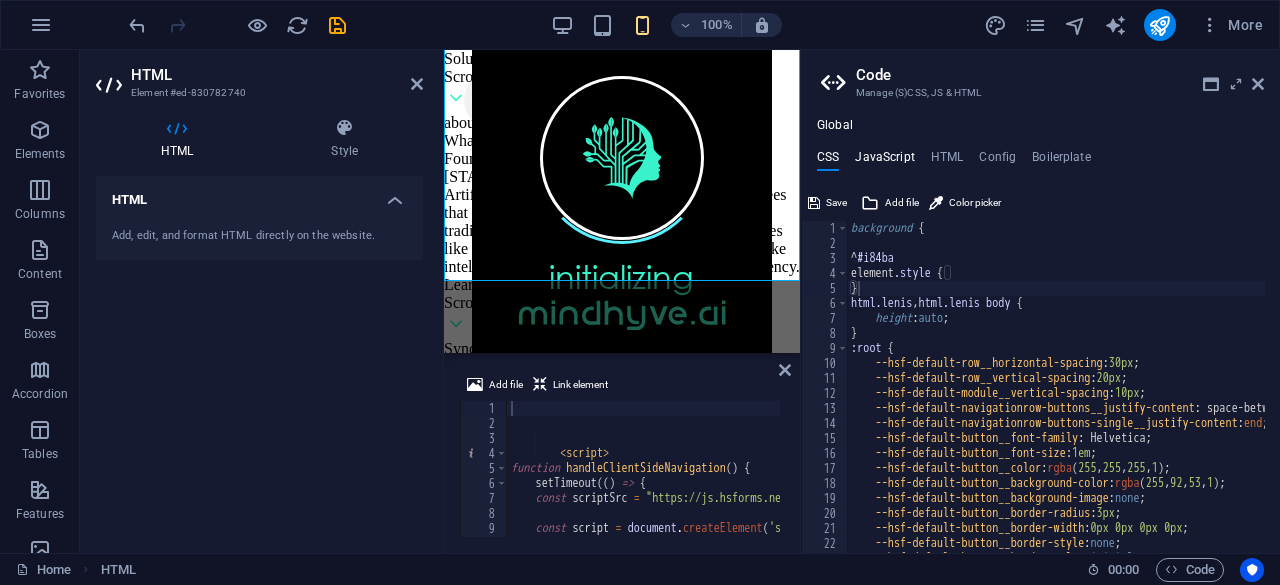 click on "JavaScript" at bounding box center [884, 161] 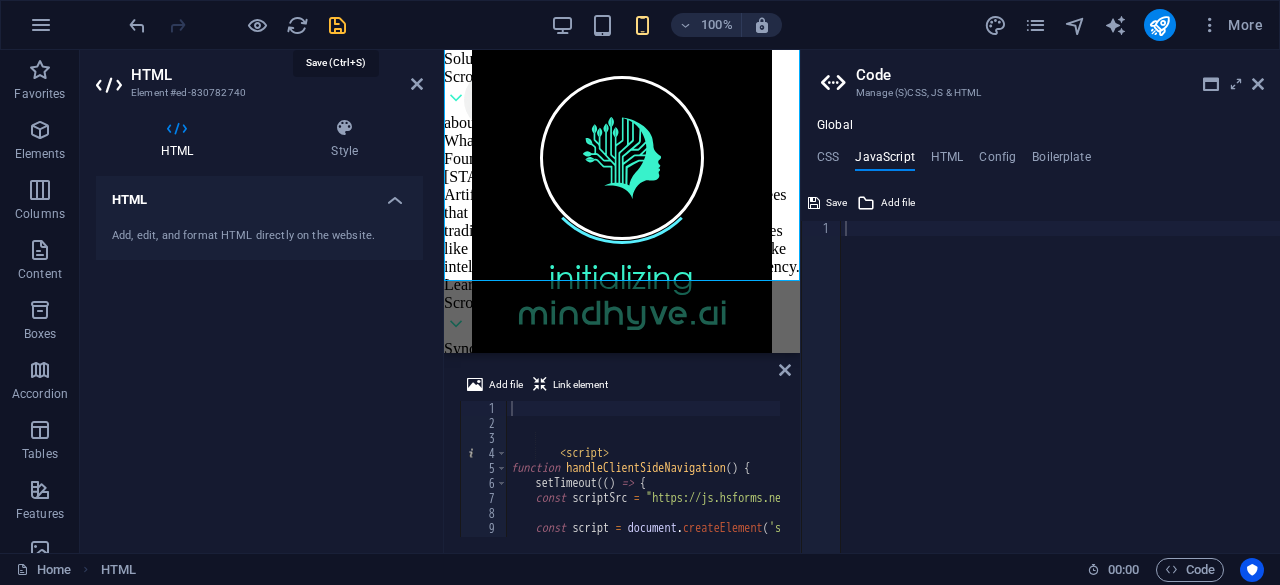click at bounding box center (337, 25) 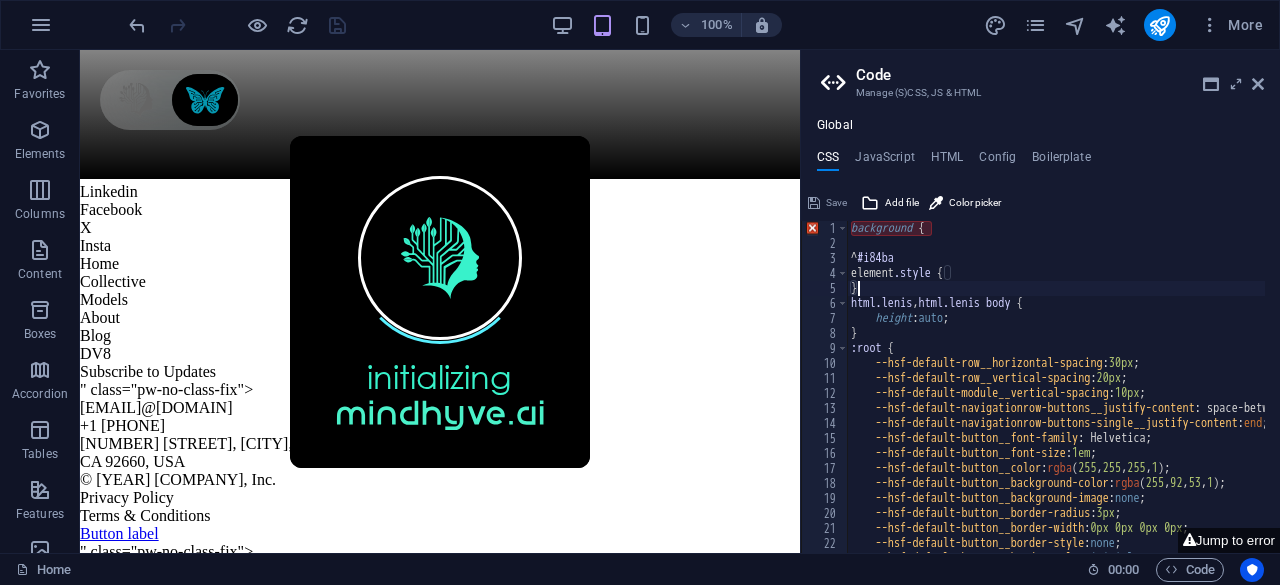 scroll, scrollTop: 10315, scrollLeft: 0, axis: vertical 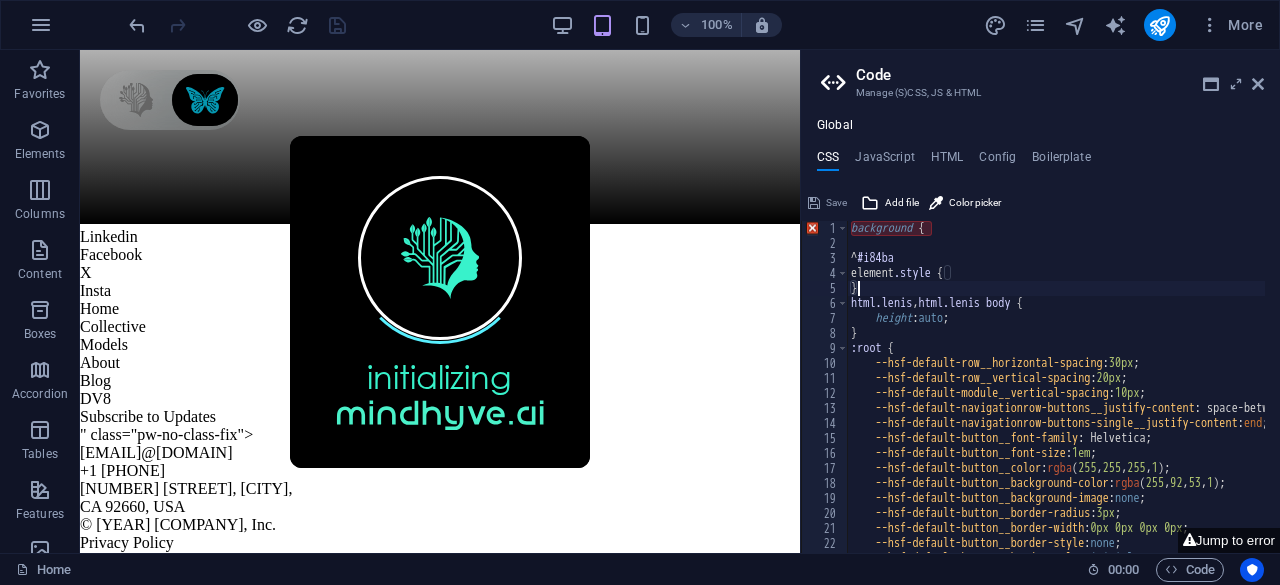 click at bounding box center [237, 25] 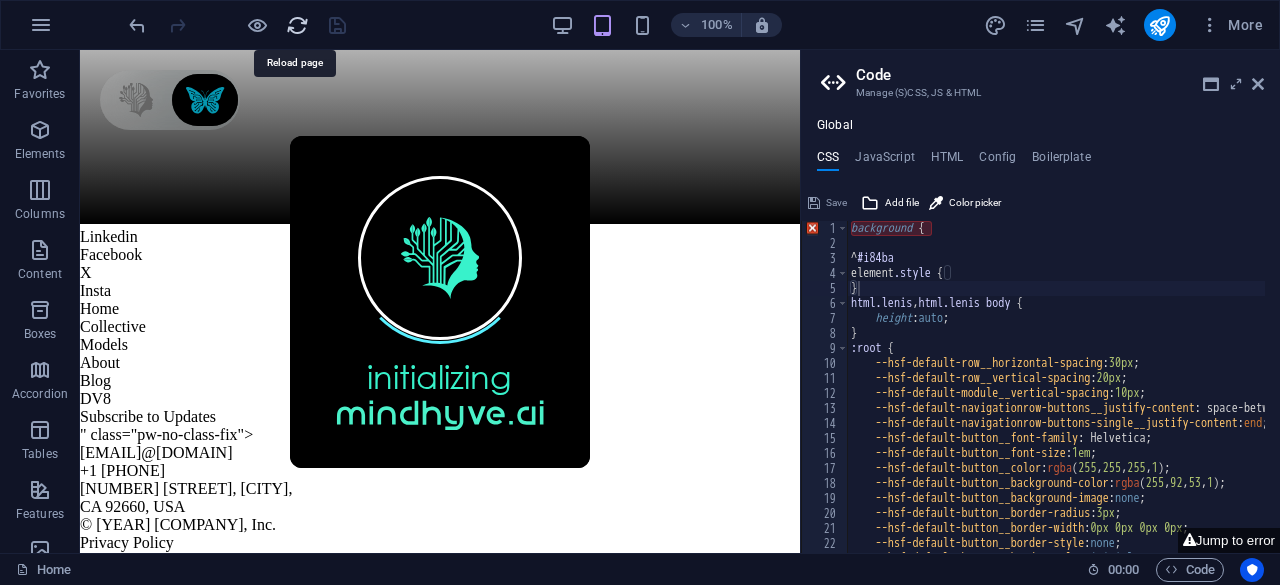 click at bounding box center (297, 25) 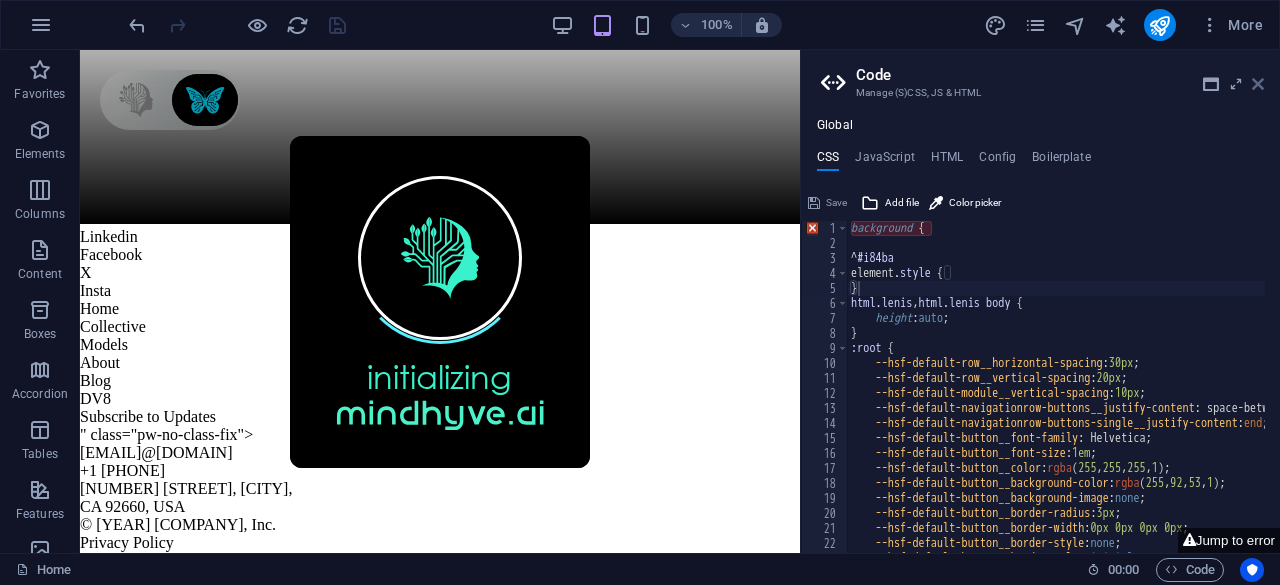 click at bounding box center [1258, 84] 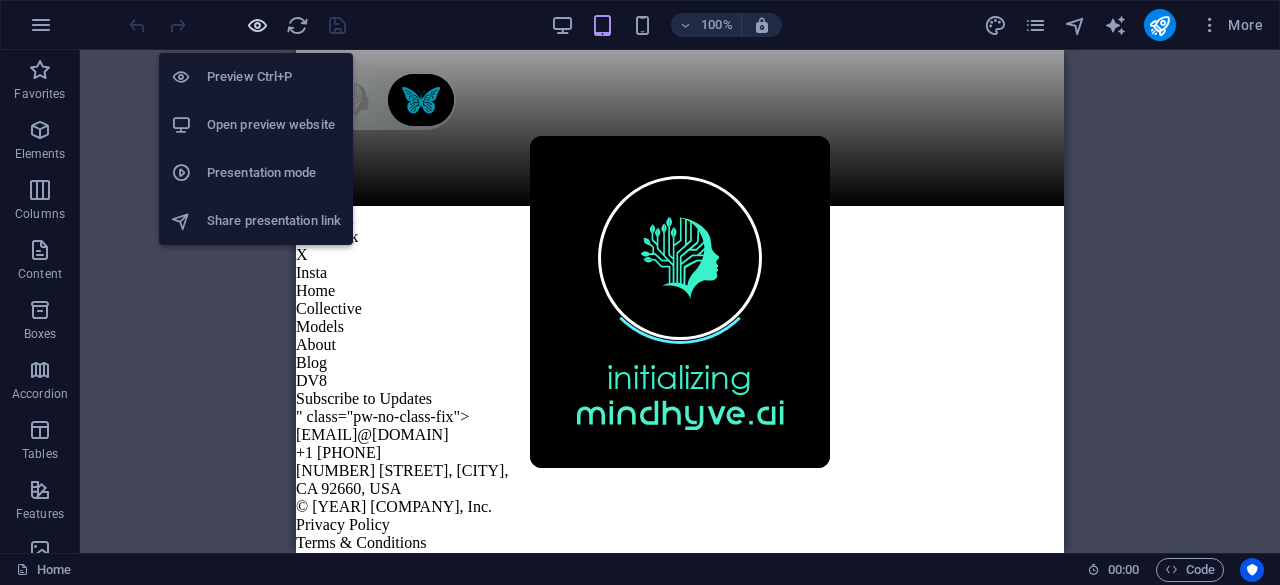 click at bounding box center (257, 25) 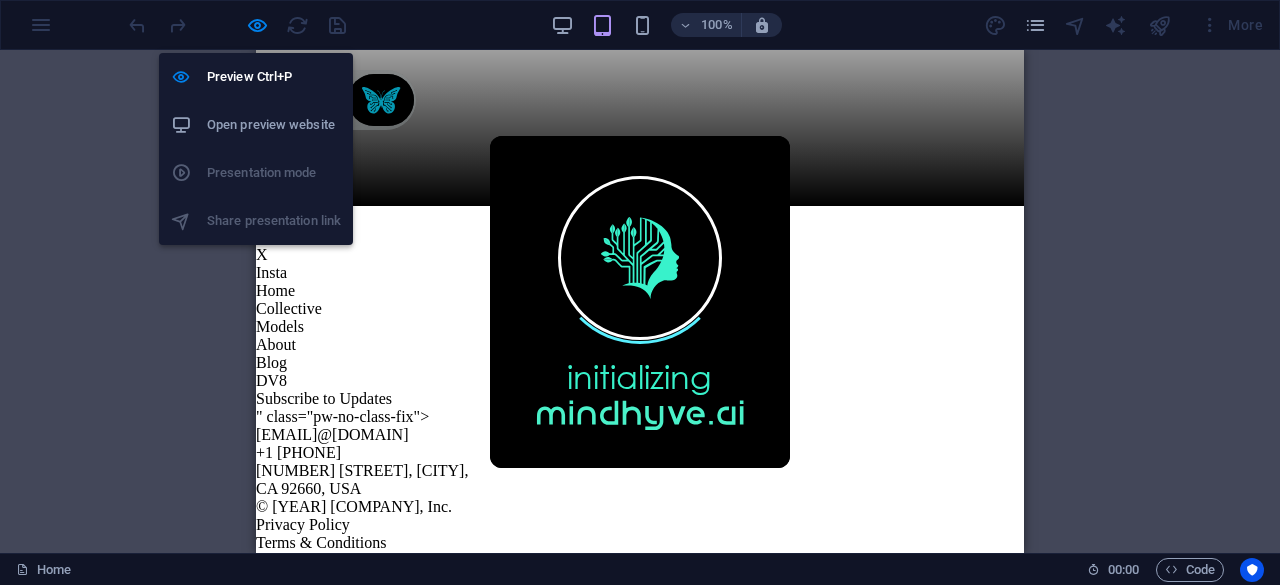 click on "Open preview website" at bounding box center [274, 125] 